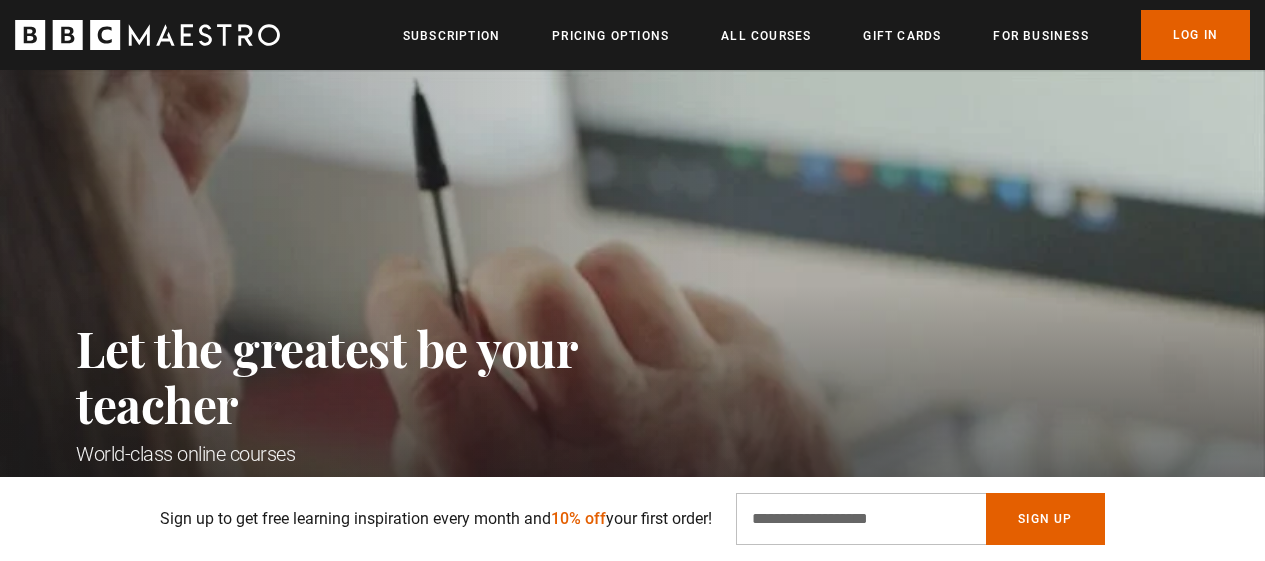 scroll, scrollTop: 489, scrollLeft: 0, axis: vertical 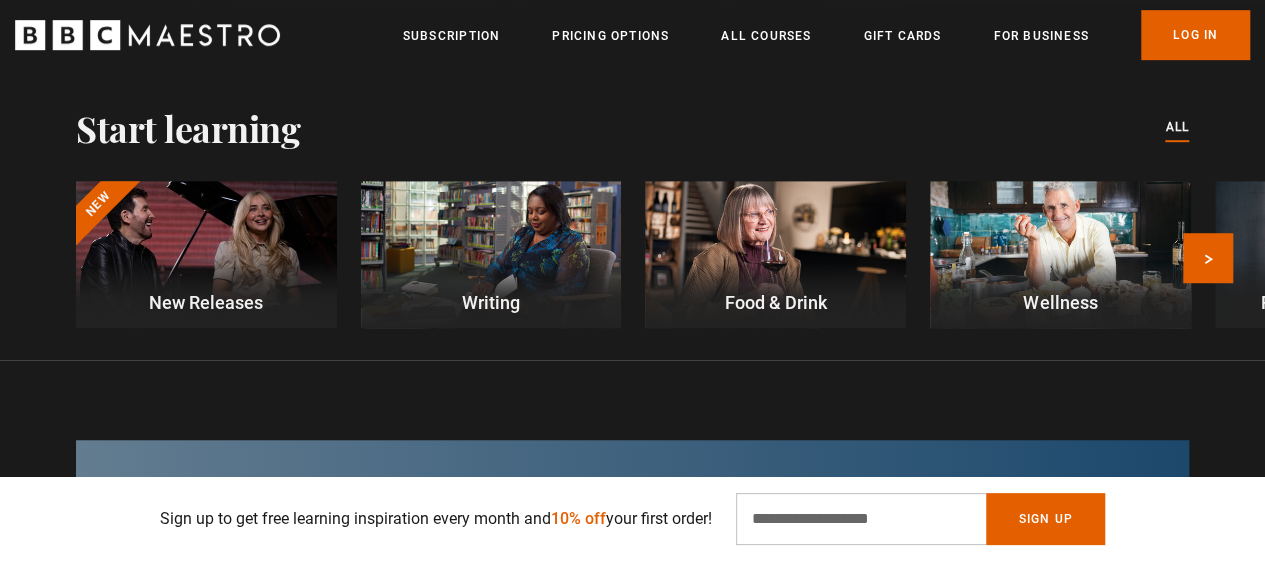 click on "New Releases" at bounding box center (206, 302) 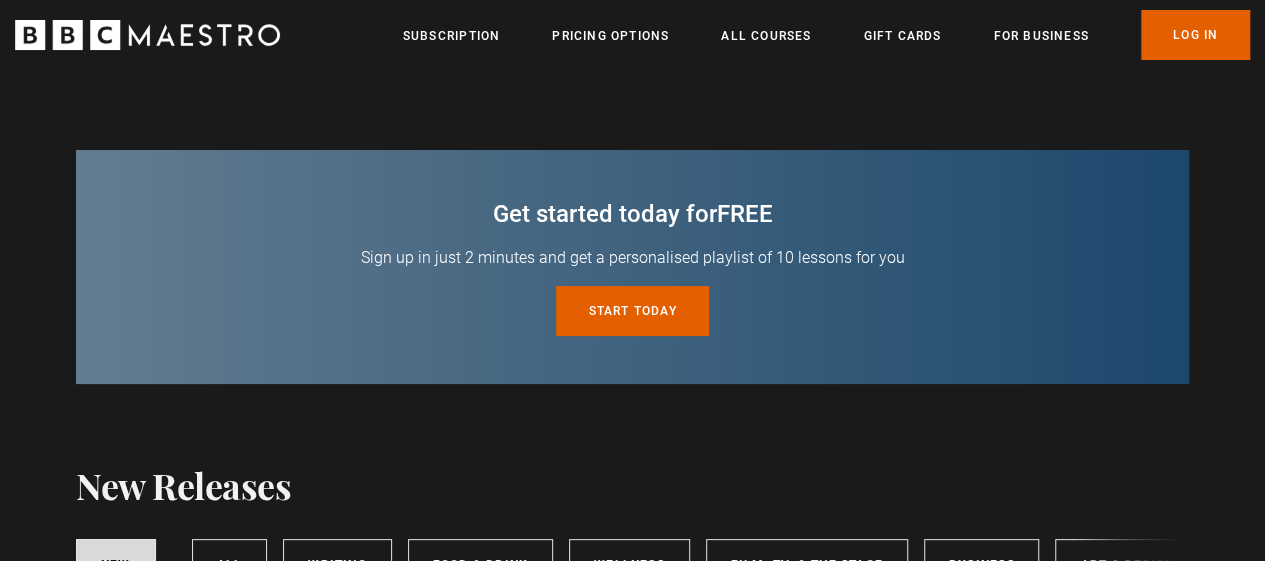 scroll, scrollTop: 30, scrollLeft: 0, axis: vertical 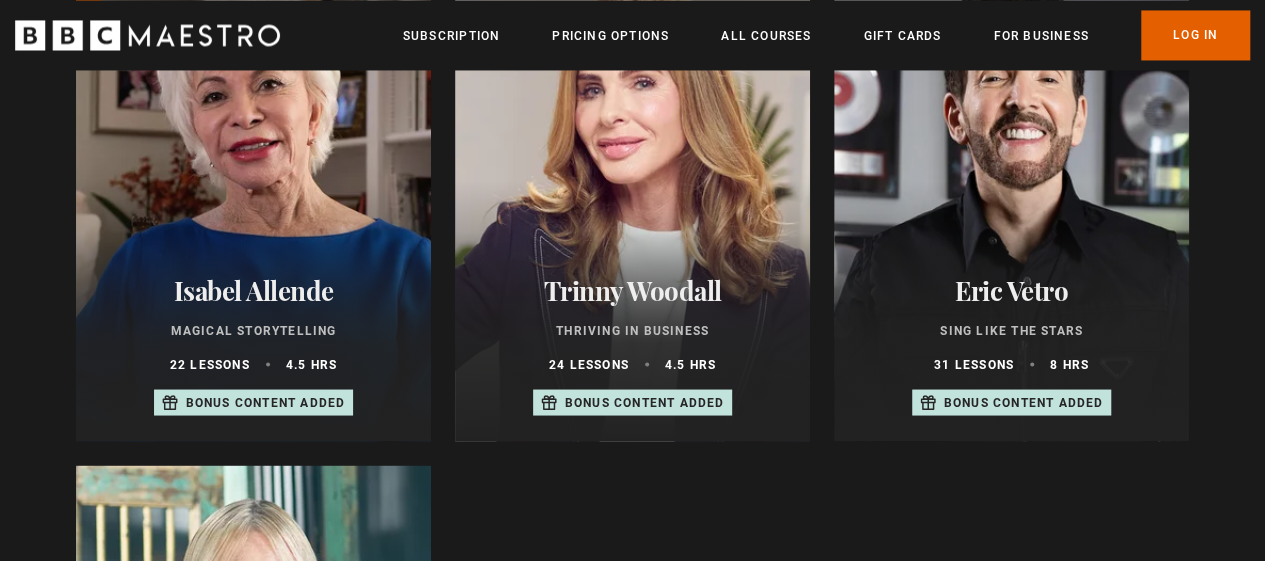 click on "Magical Storytelling" at bounding box center (253, 330) 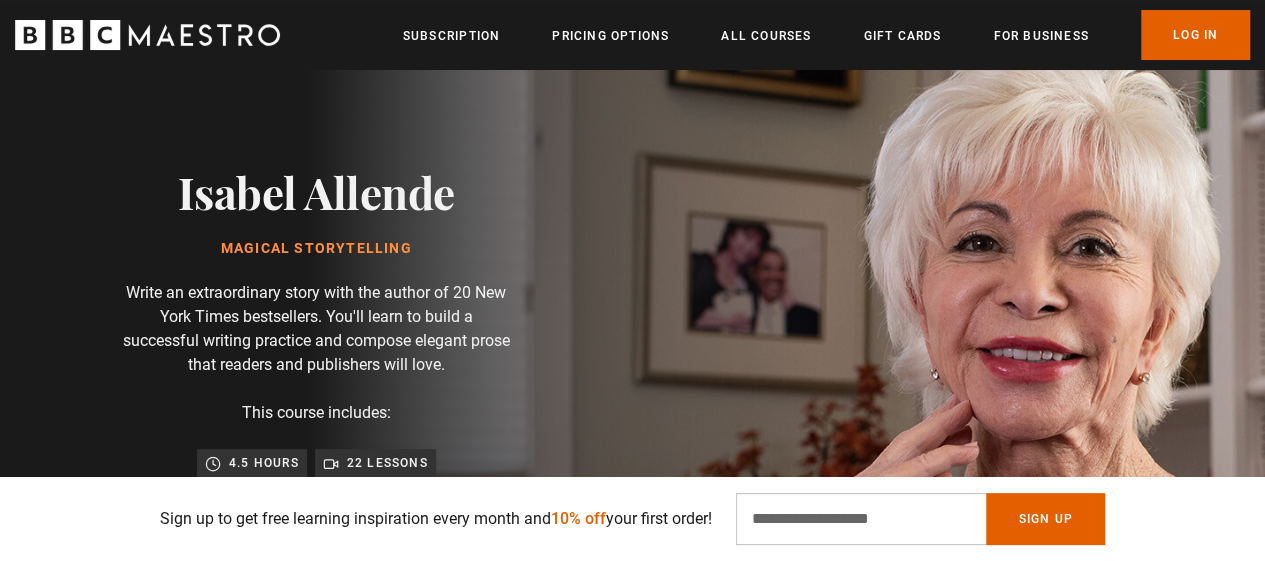 scroll, scrollTop: 64, scrollLeft: 0, axis: vertical 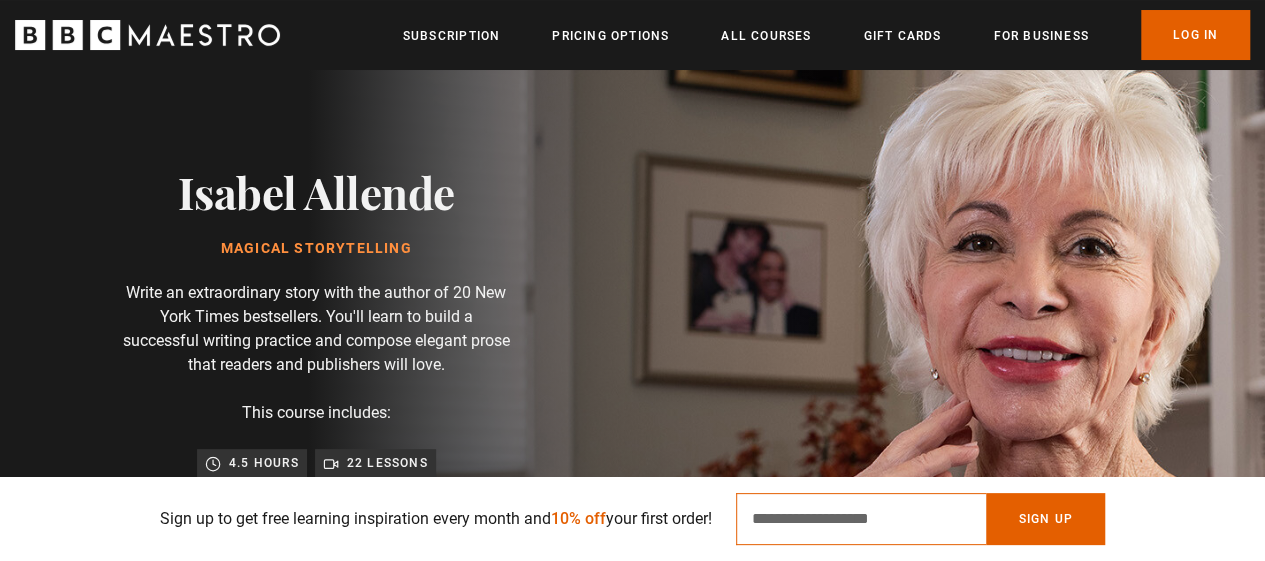 click on "Email Address" at bounding box center (861, 519) 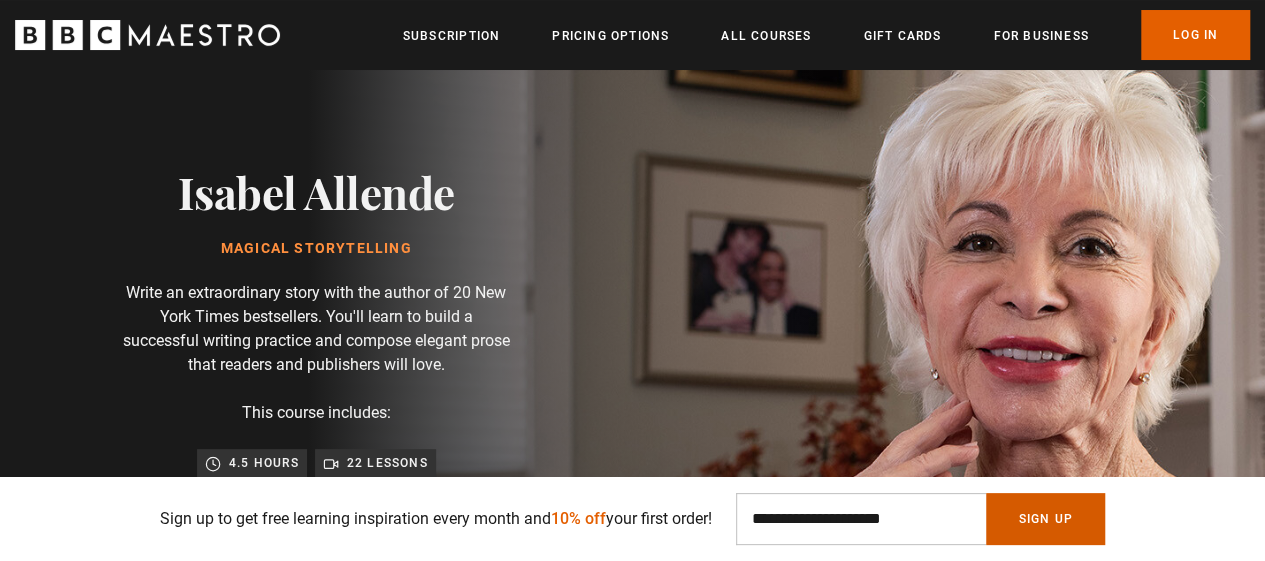 click on "Sign Up" at bounding box center [1045, 519] 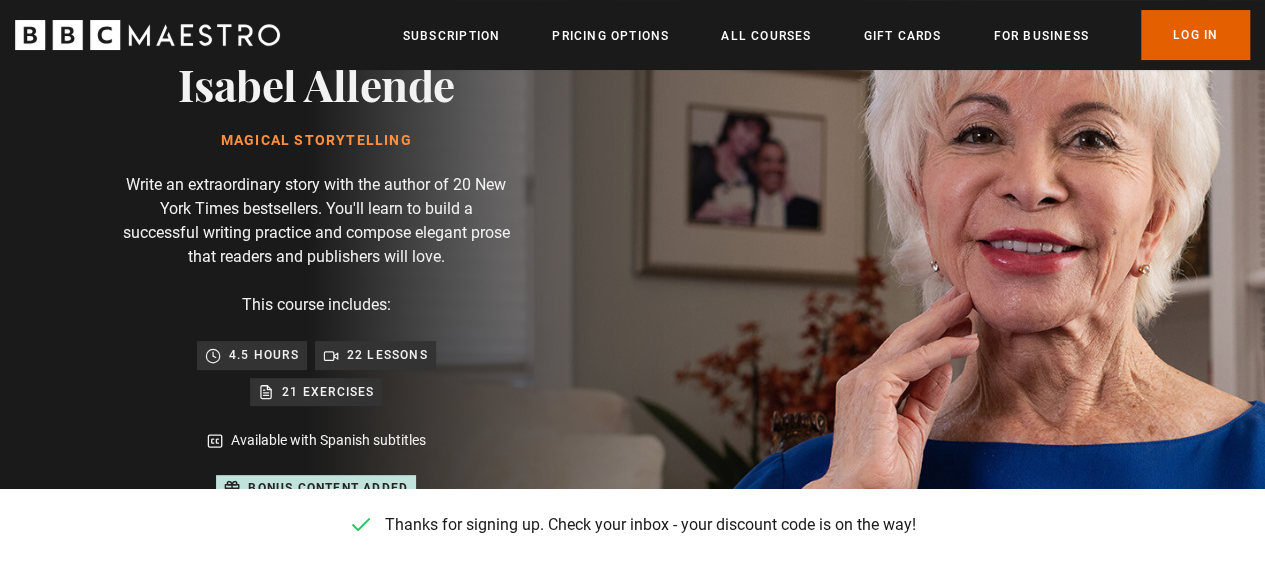 scroll, scrollTop: 178, scrollLeft: 0, axis: vertical 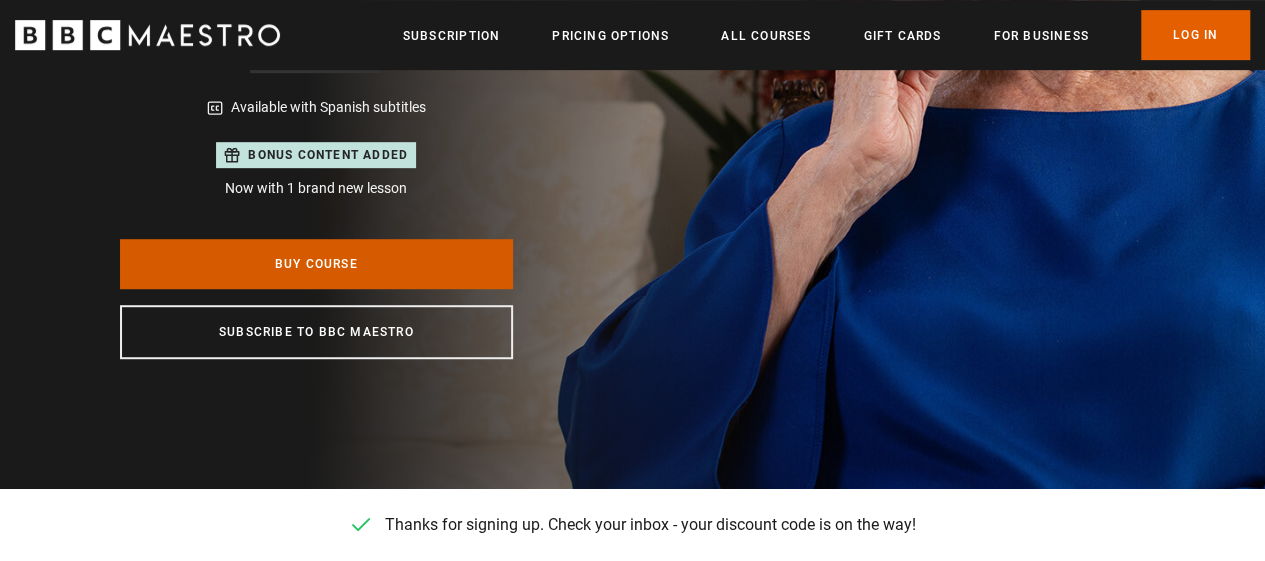 click on "Buy Course" at bounding box center [316, 264] 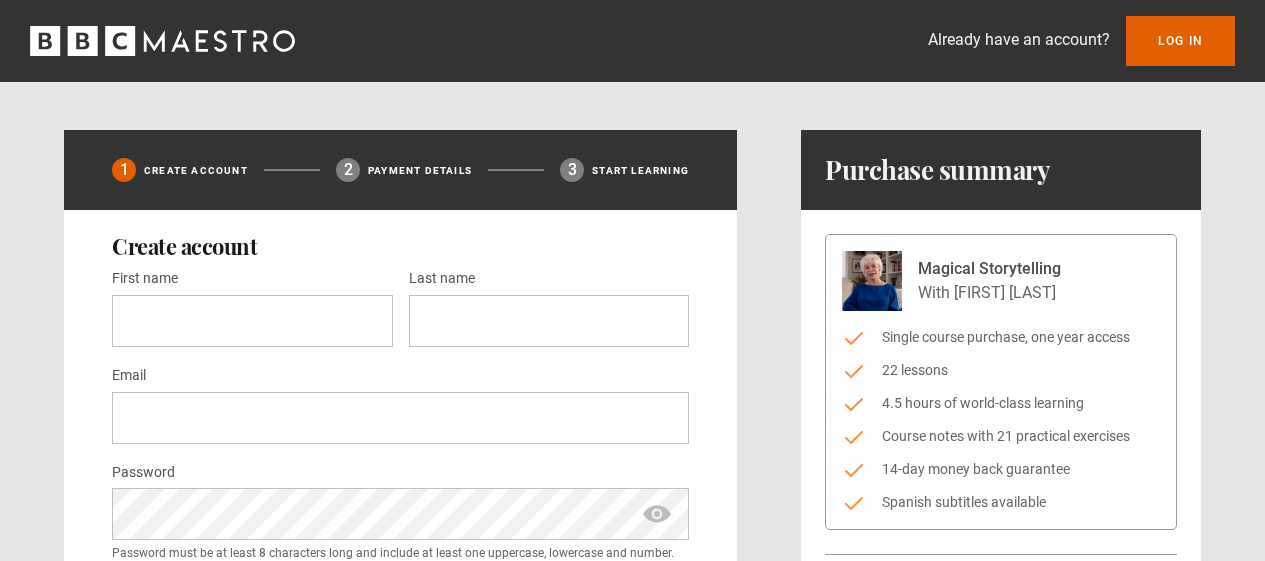 scroll, scrollTop: 0, scrollLeft: 0, axis: both 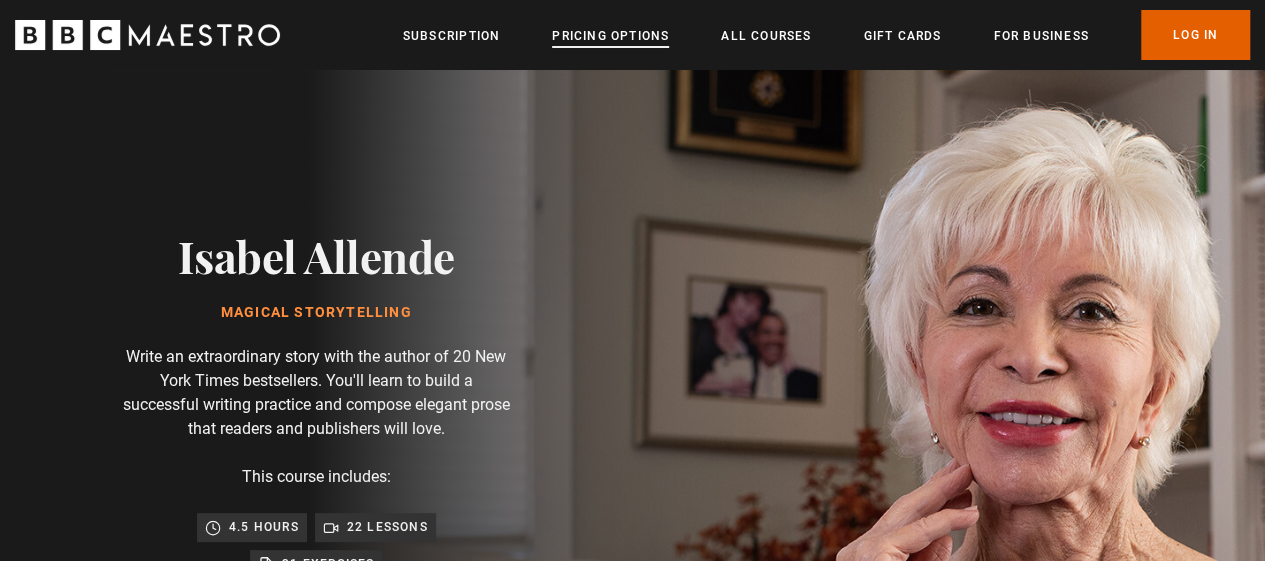 click on "Pricing Options" at bounding box center (610, 36) 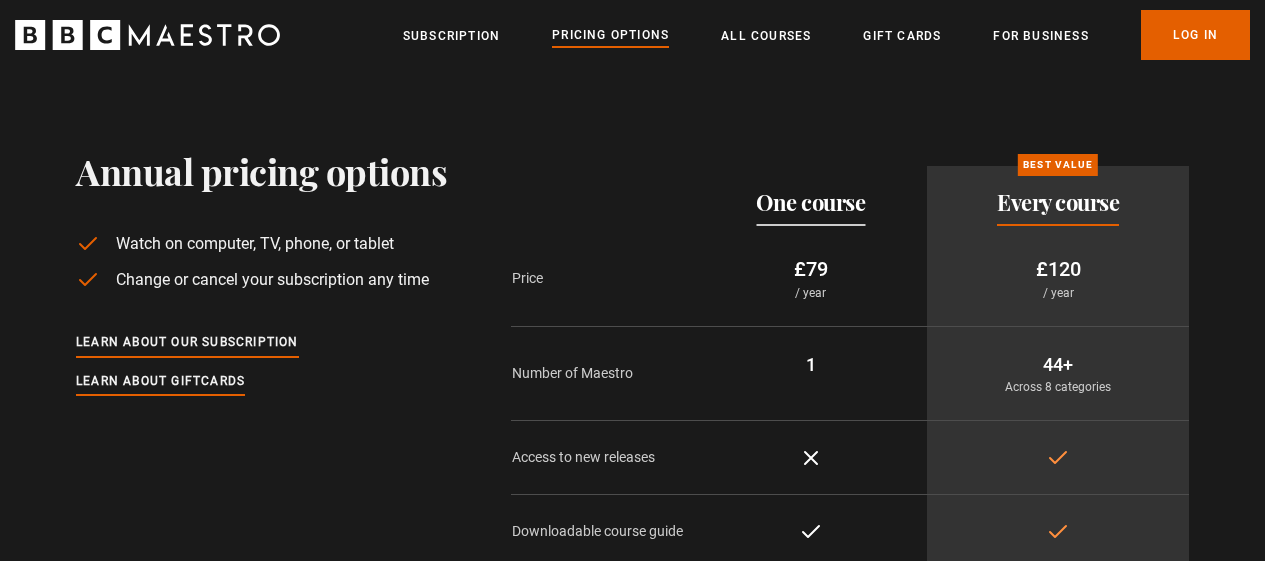 scroll, scrollTop: 0, scrollLeft: 0, axis: both 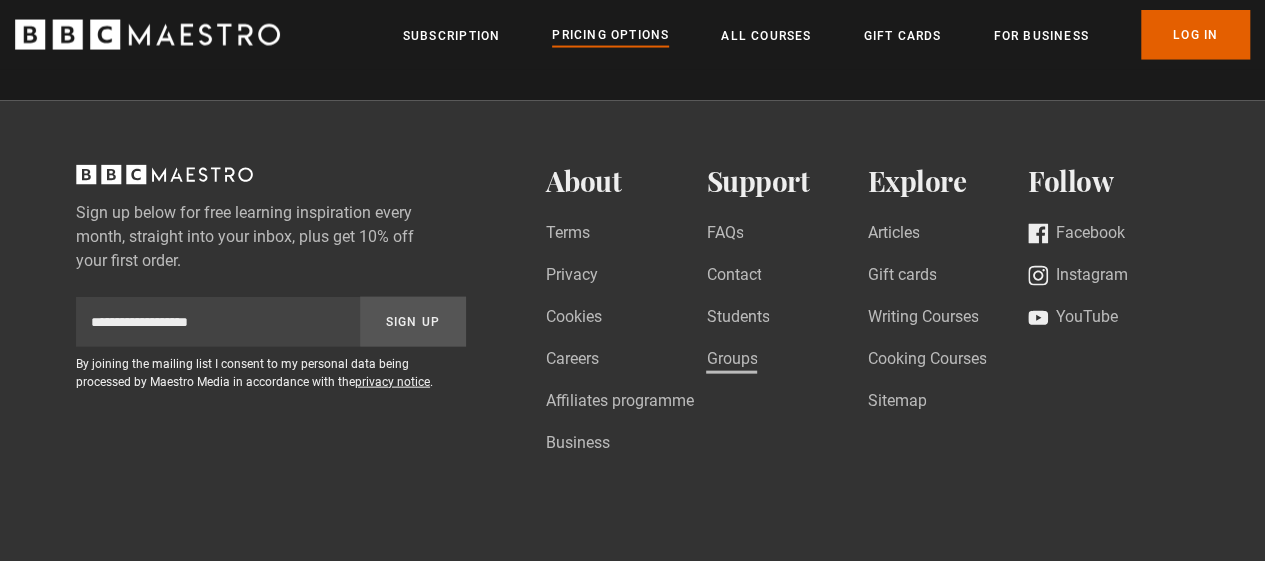 click on "Groups" at bounding box center [731, 360] 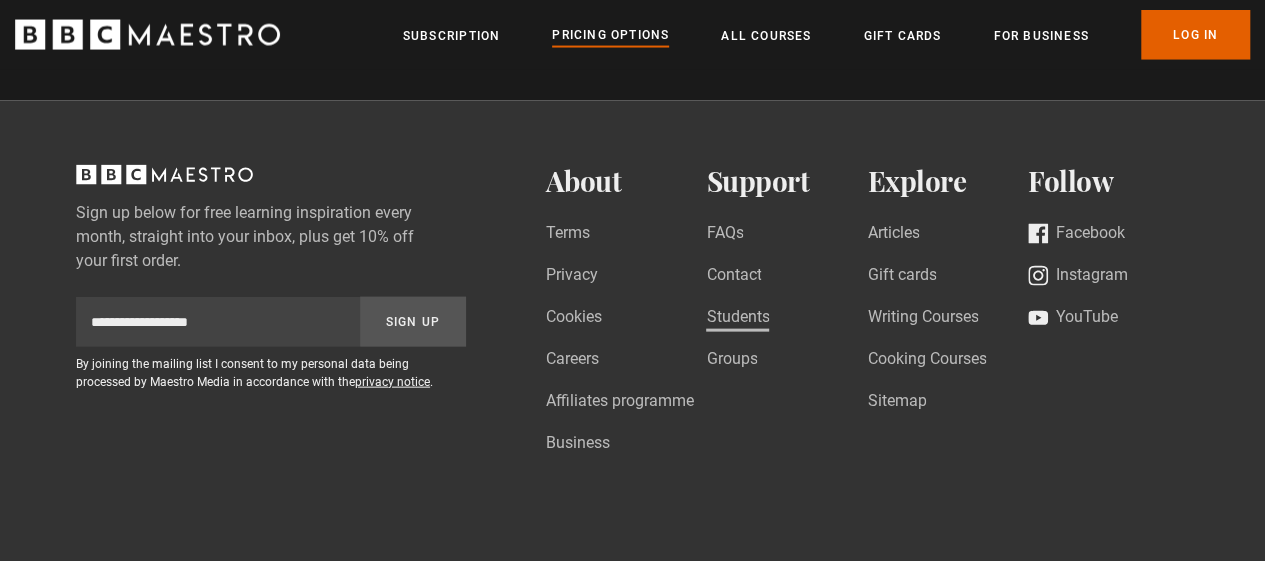 click on "Students" at bounding box center (737, 318) 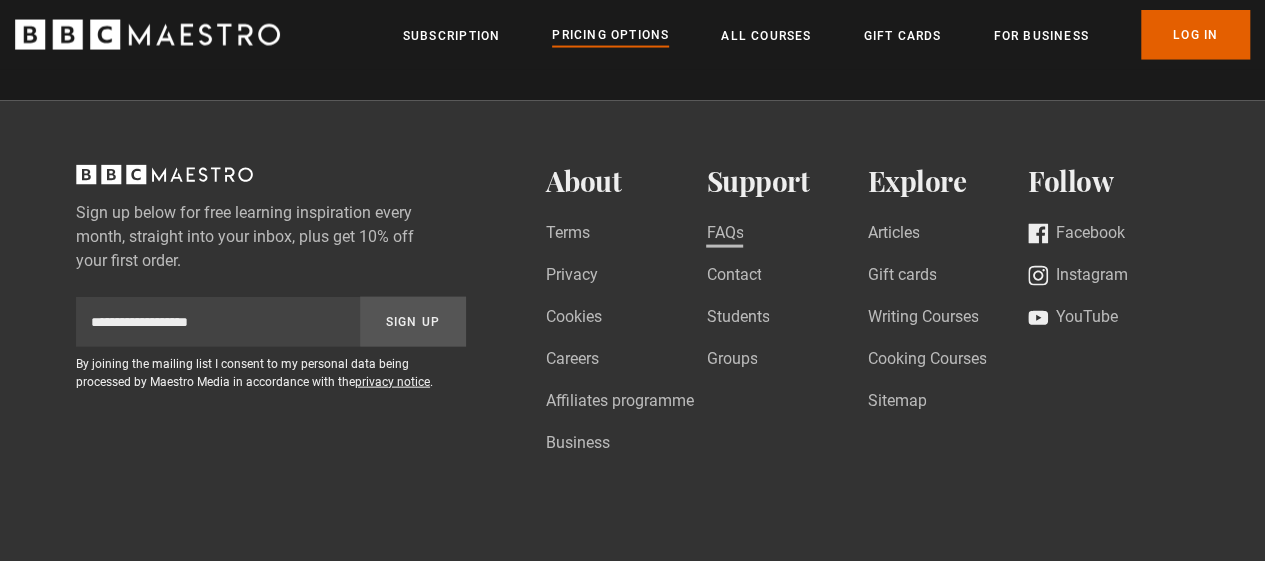 click on "FAQs" at bounding box center [724, 234] 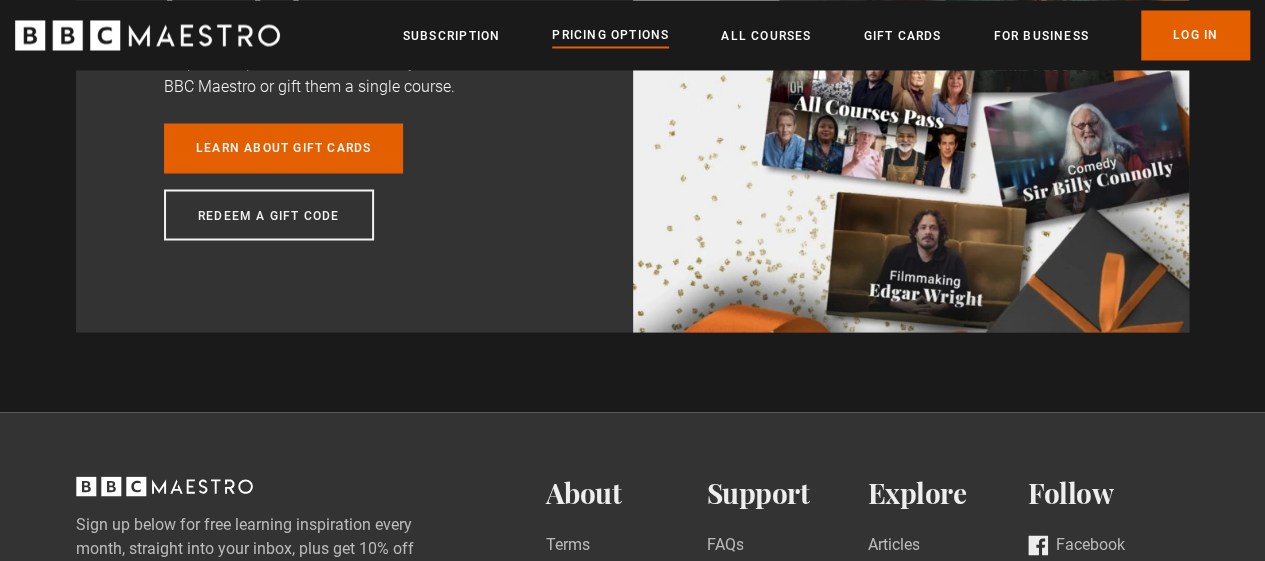 scroll, scrollTop: 1740, scrollLeft: 0, axis: vertical 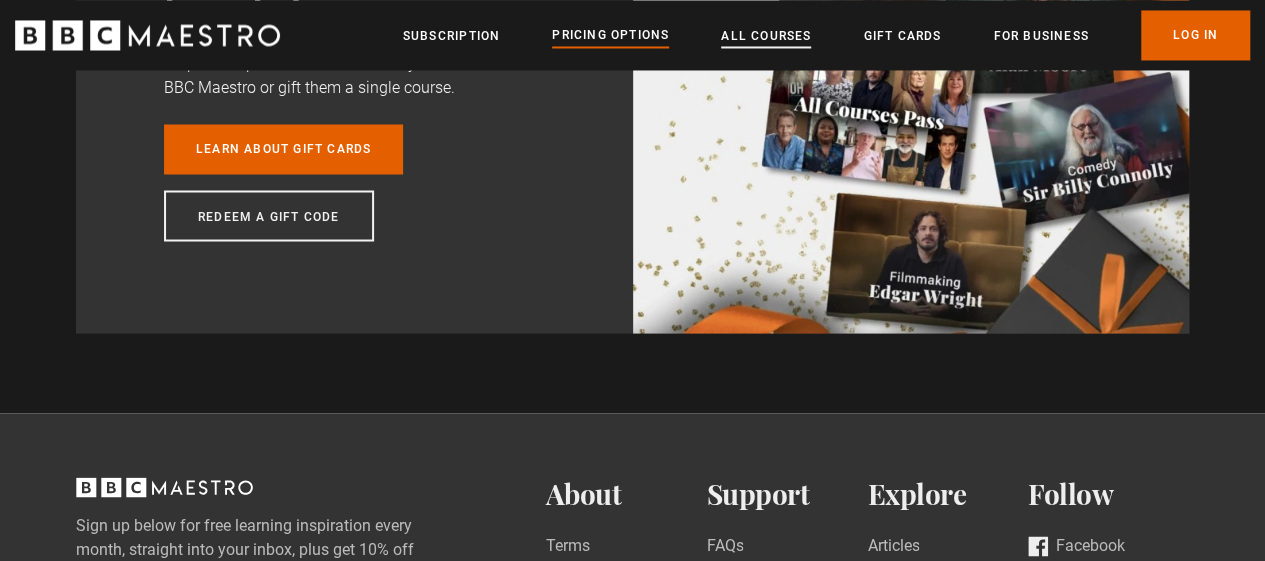 click on "All Courses" at bounding box center [766, 36] 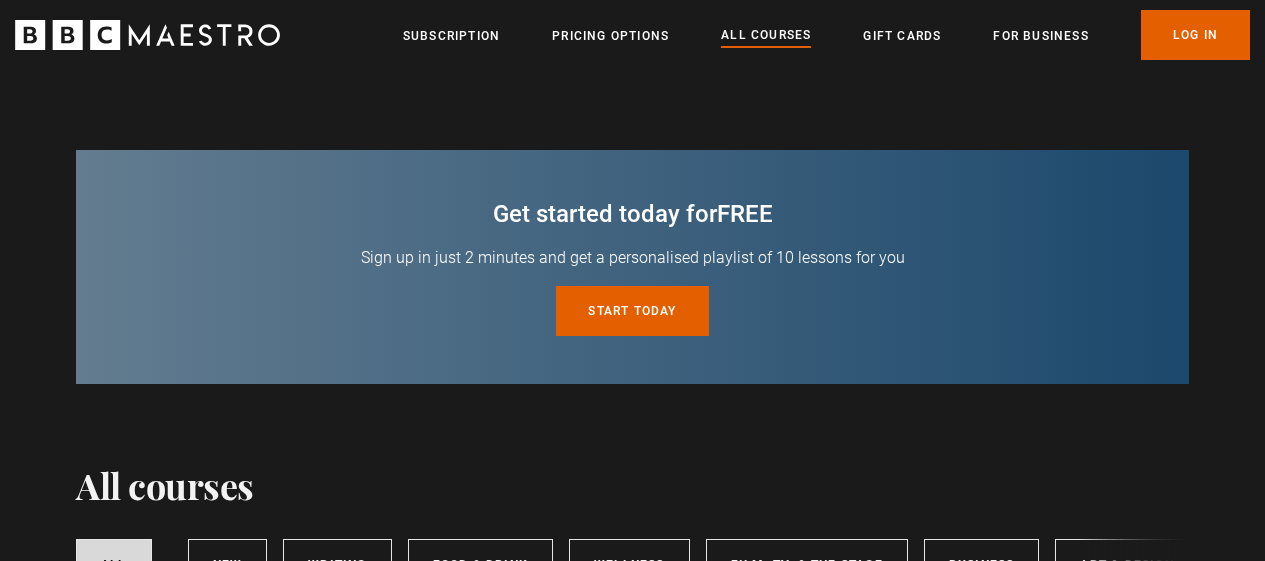 scroll, scrollTop: 30, scrollLeft: 0, axis: vertical 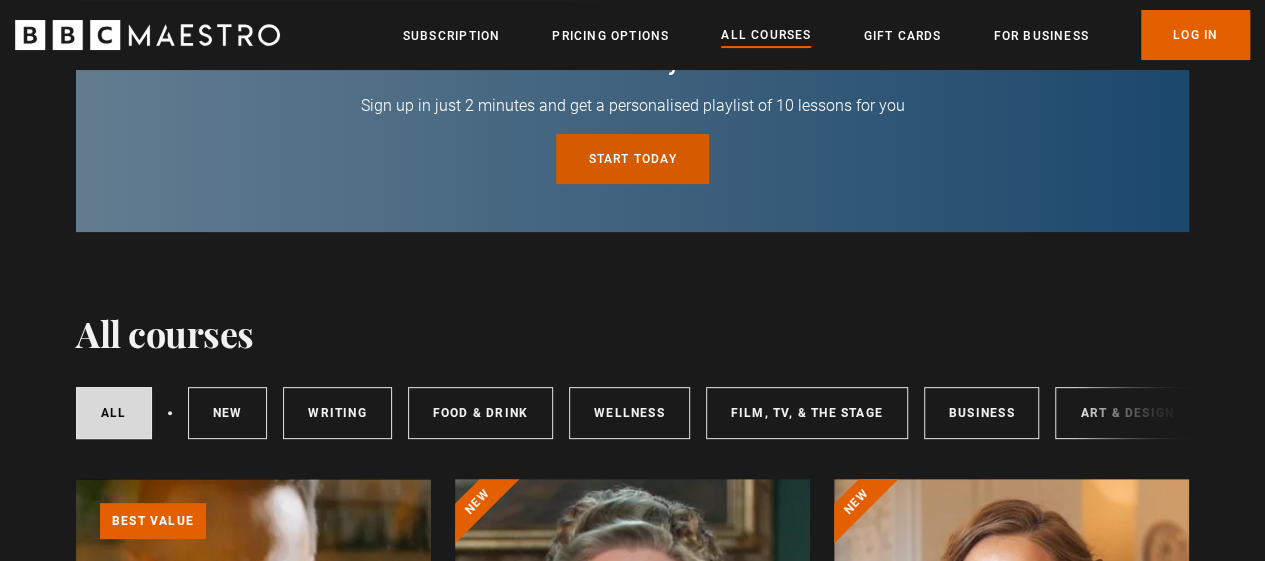 click on "Start today  for free" at bounding box center (632, 159) 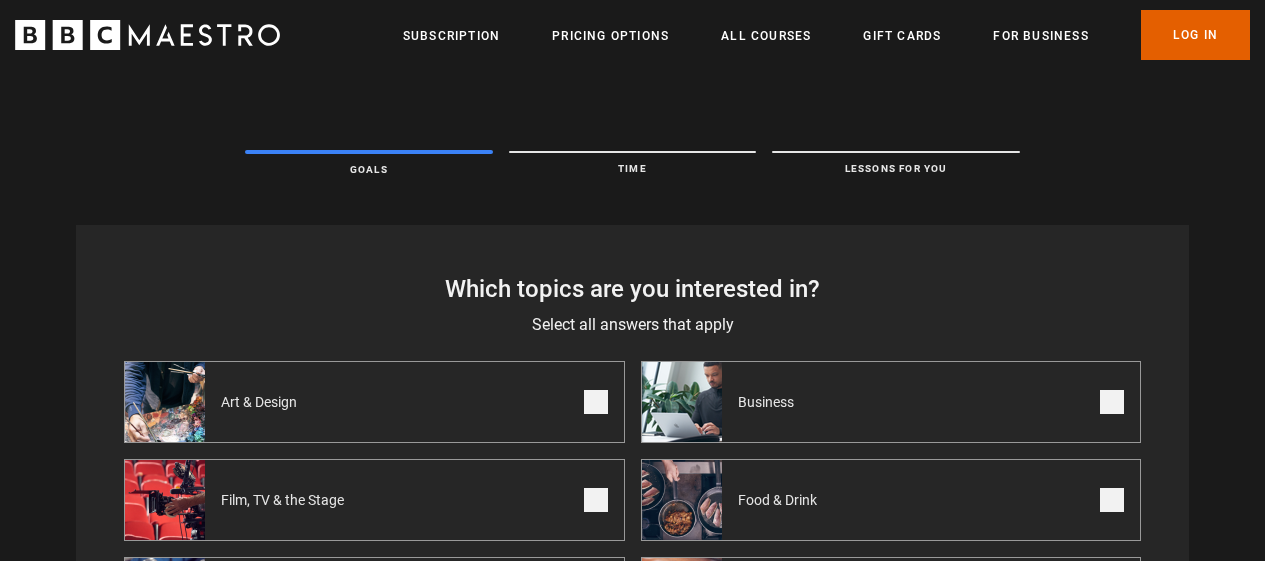 scroll, scrollTop: 0, scrollLeft: 0, axis: both 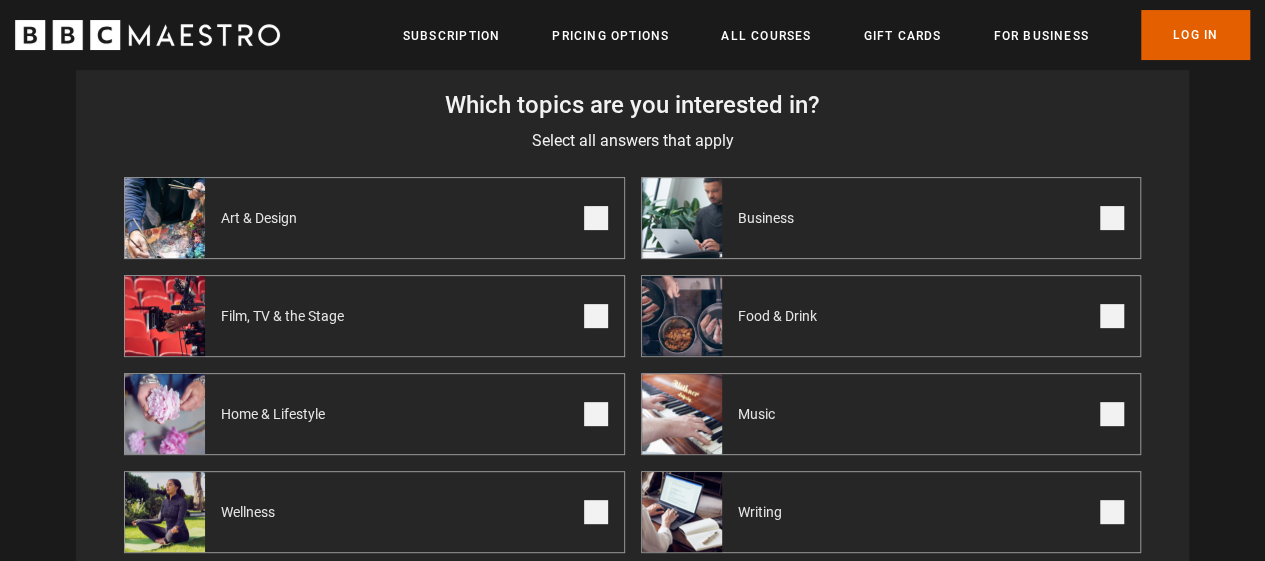 click at bounding box center (596, 218) 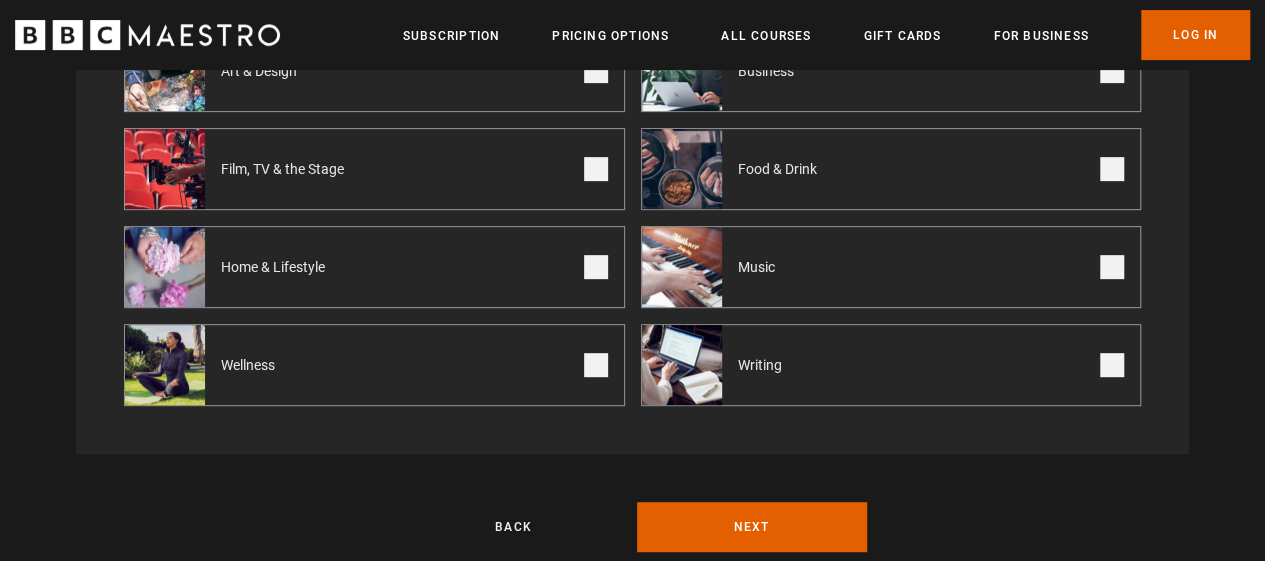 scroll, scrollTop: 332, scrollLeft: 0, axis: vertical 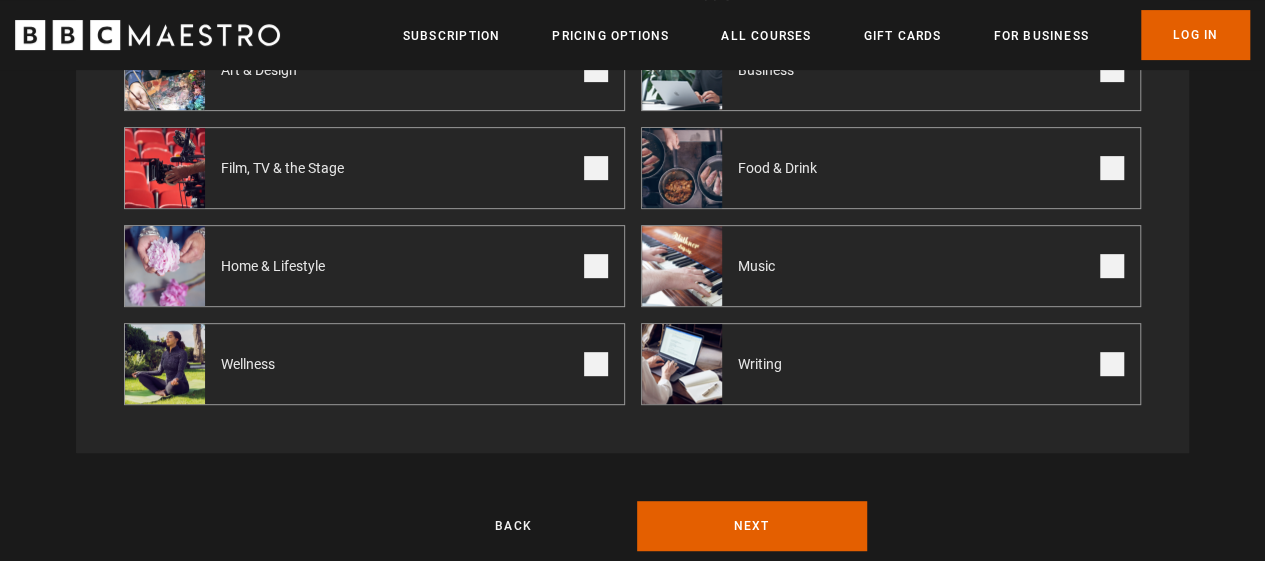 click at bounding box center [1112, 364] 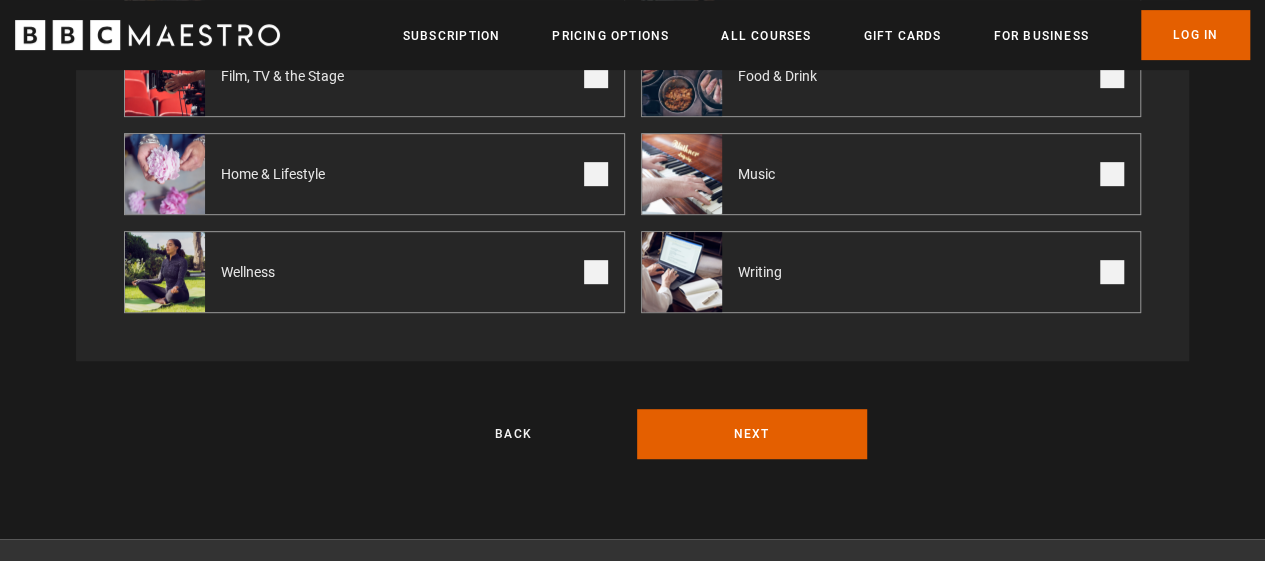 scroll, scrollTop: 443, scrollLeft: 0, axis: vertical 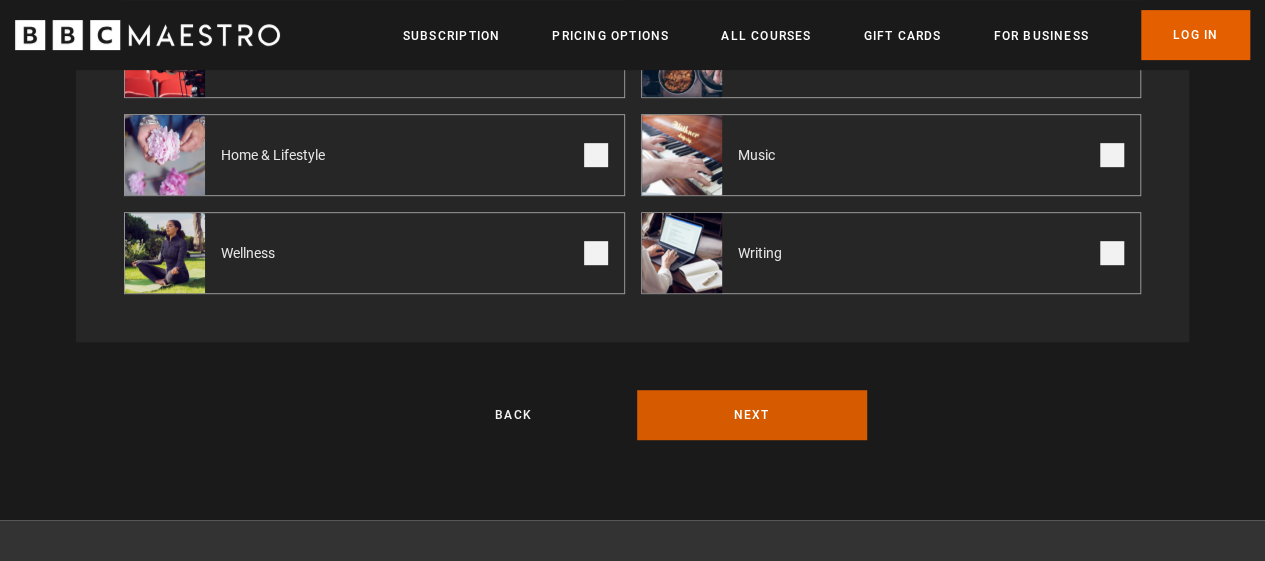 click on "Next" at bounding box center [752, 415] 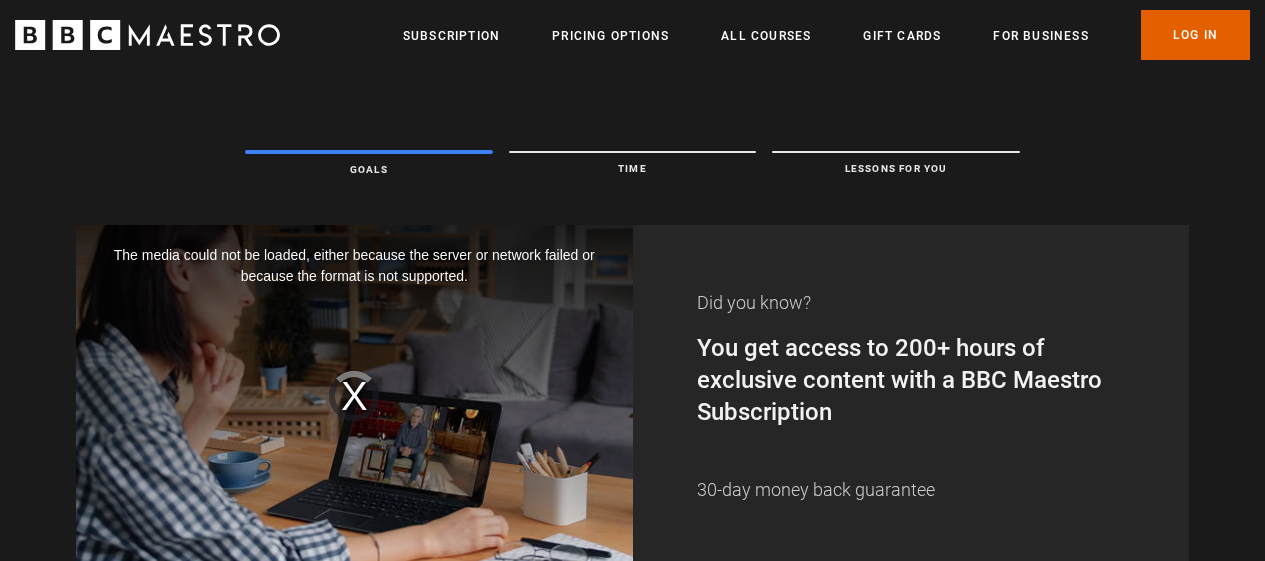 scroll, scrollTop: 0, scrollLeft: 0, axis: both 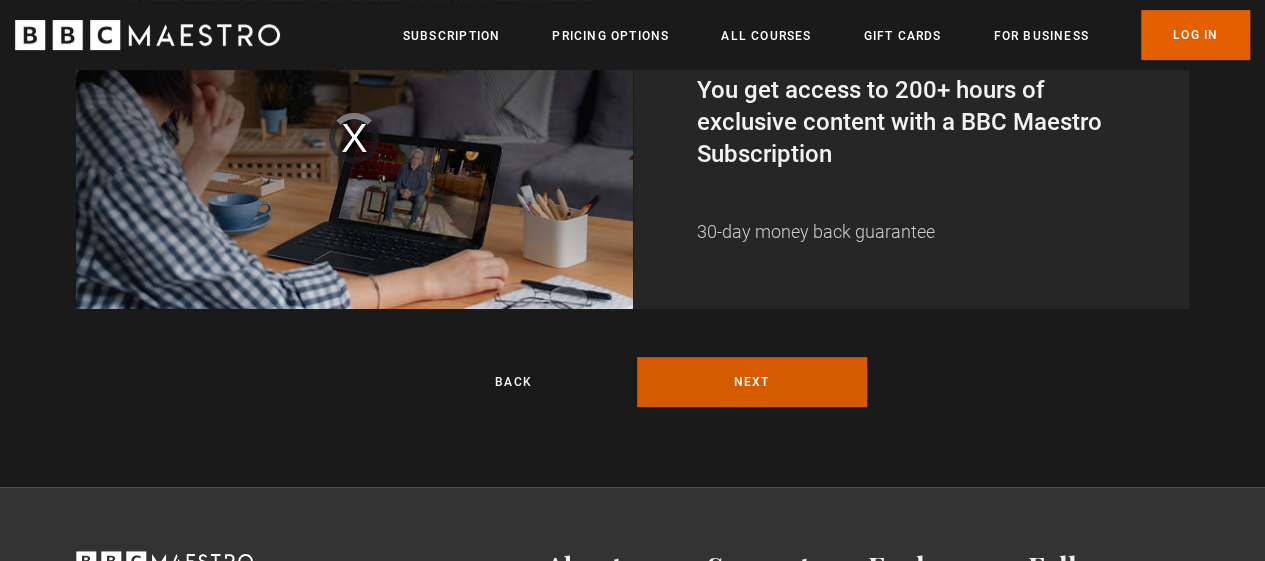 click on "Next" at bounding box center [752, 382] 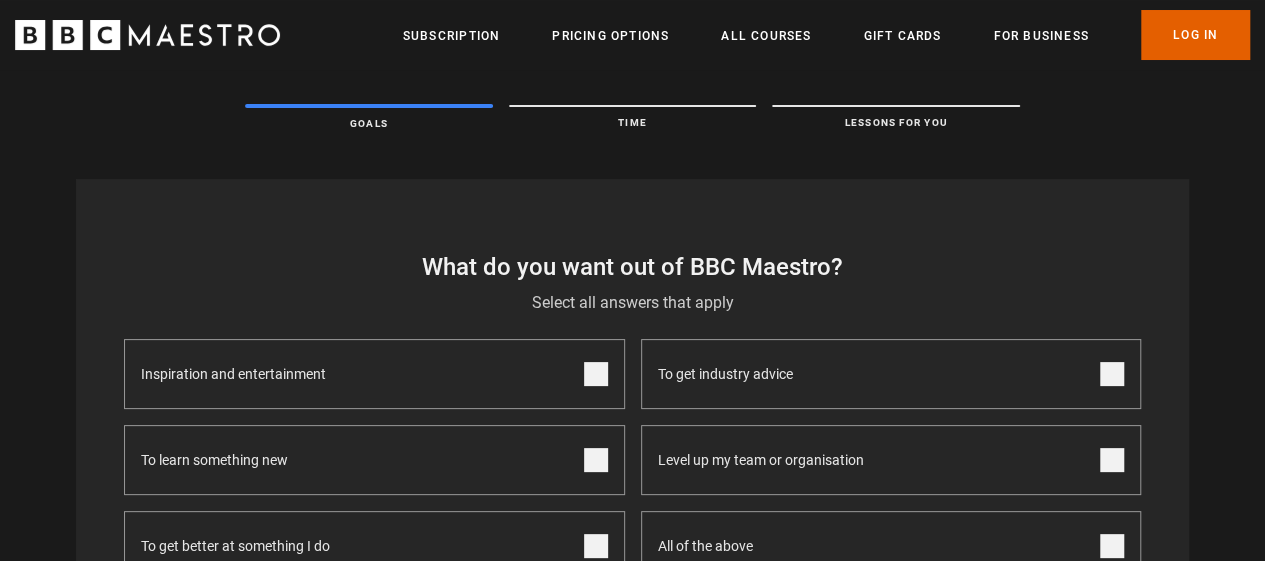 scroll, scrollTop: 0, scrollLeft: 0, axis: both 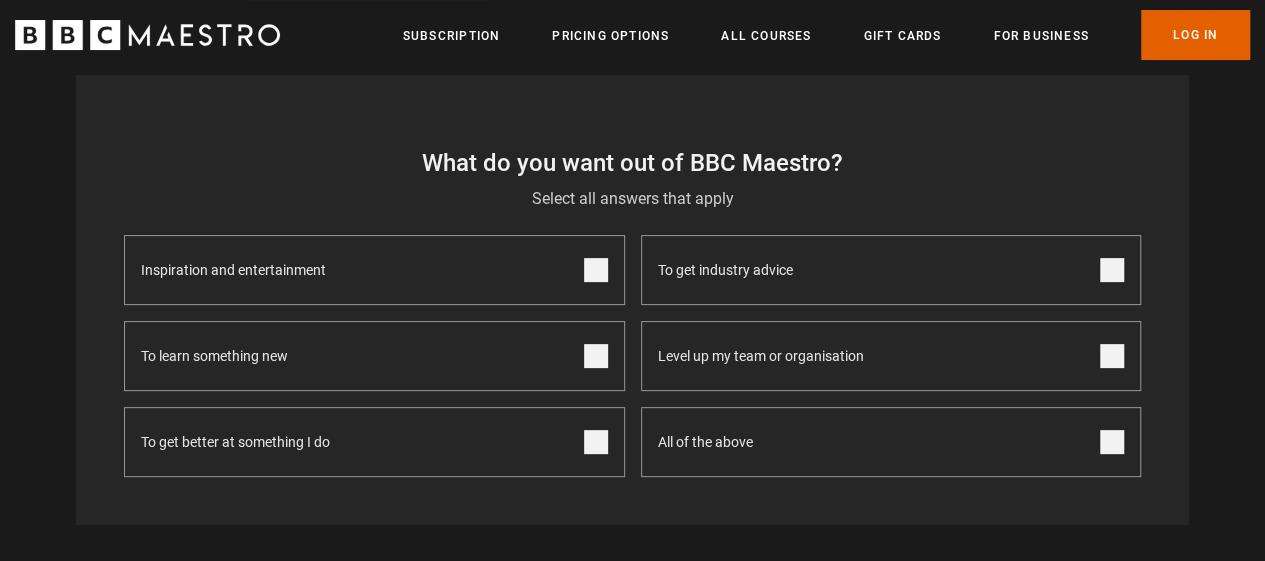 click at bounding box center (1112, 442) 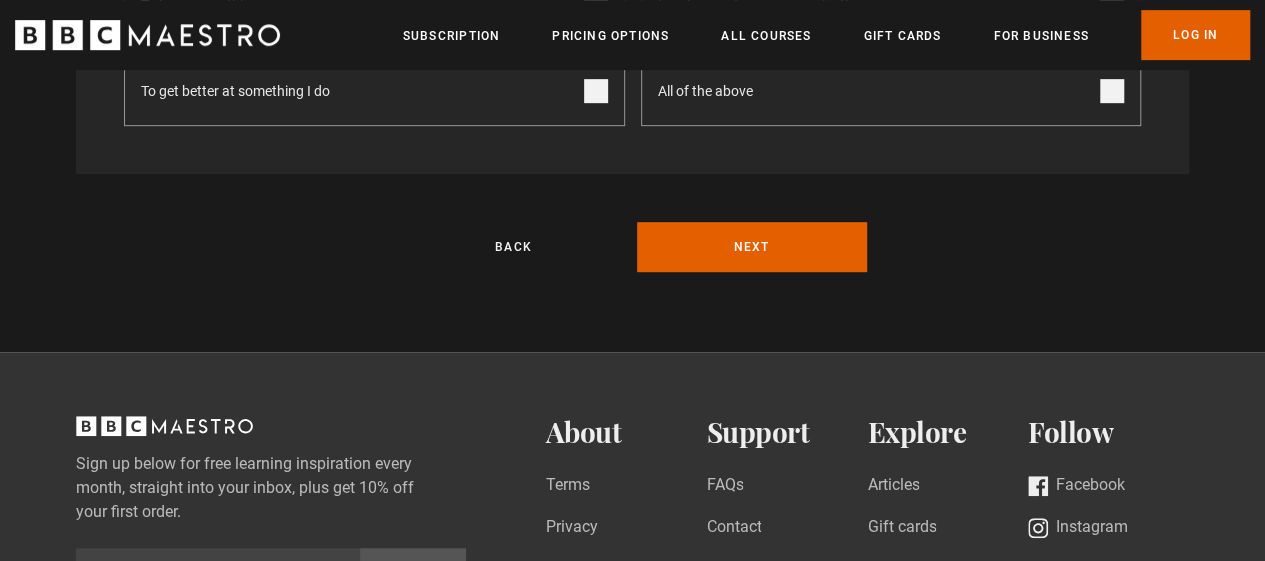 scroll, scrollTop: 500, scrollLeft: 0, axis: vertical 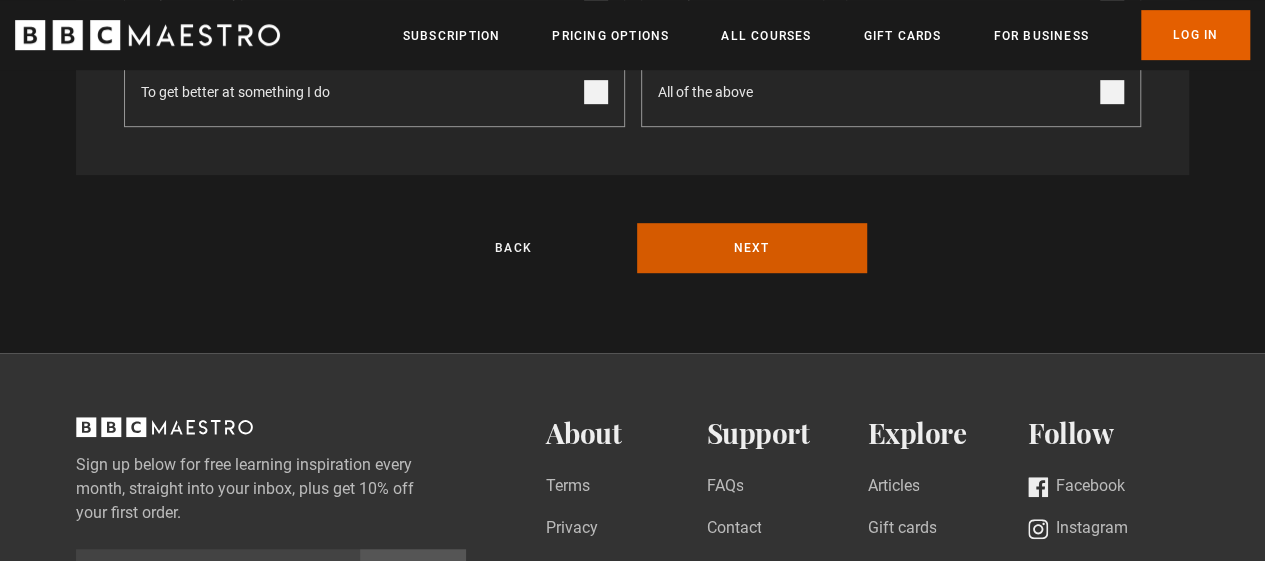 click on "Next" at bounding box center [752, 248] 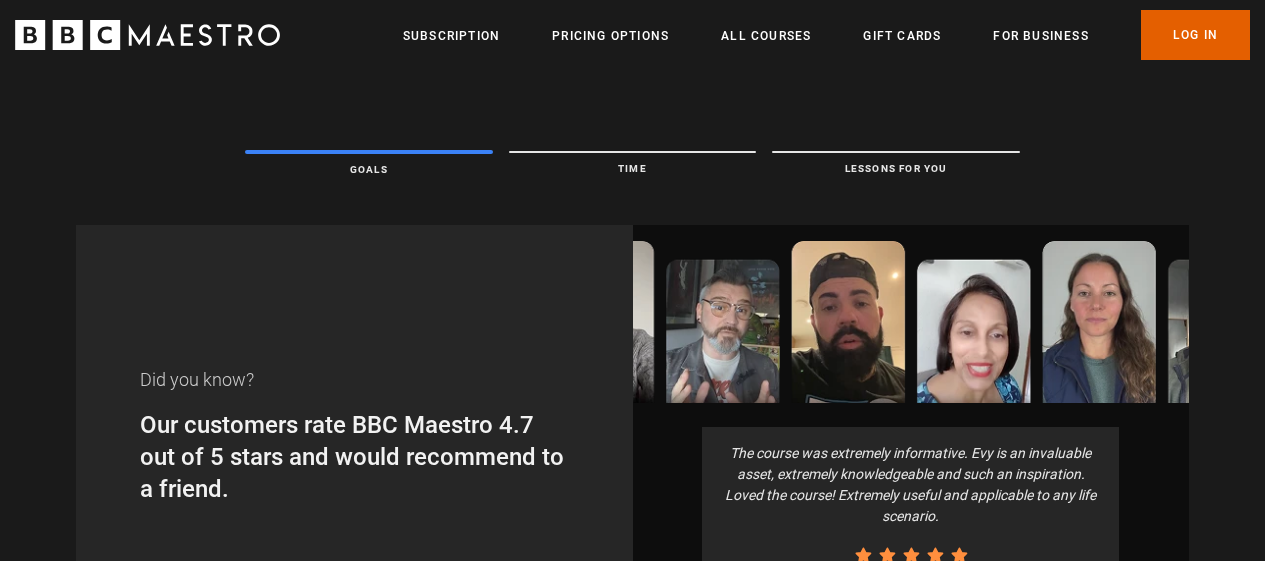 scroll, scrollTop: 0, scrollLeft: 0, axis: both 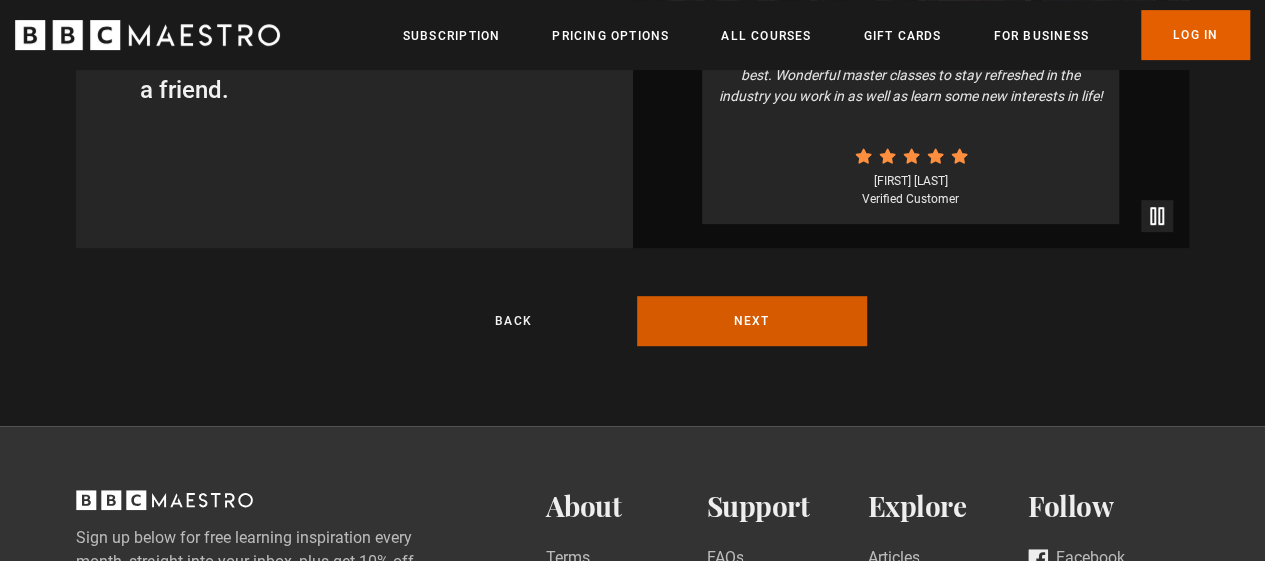 click on "Next" at bounding box center [752, 321] 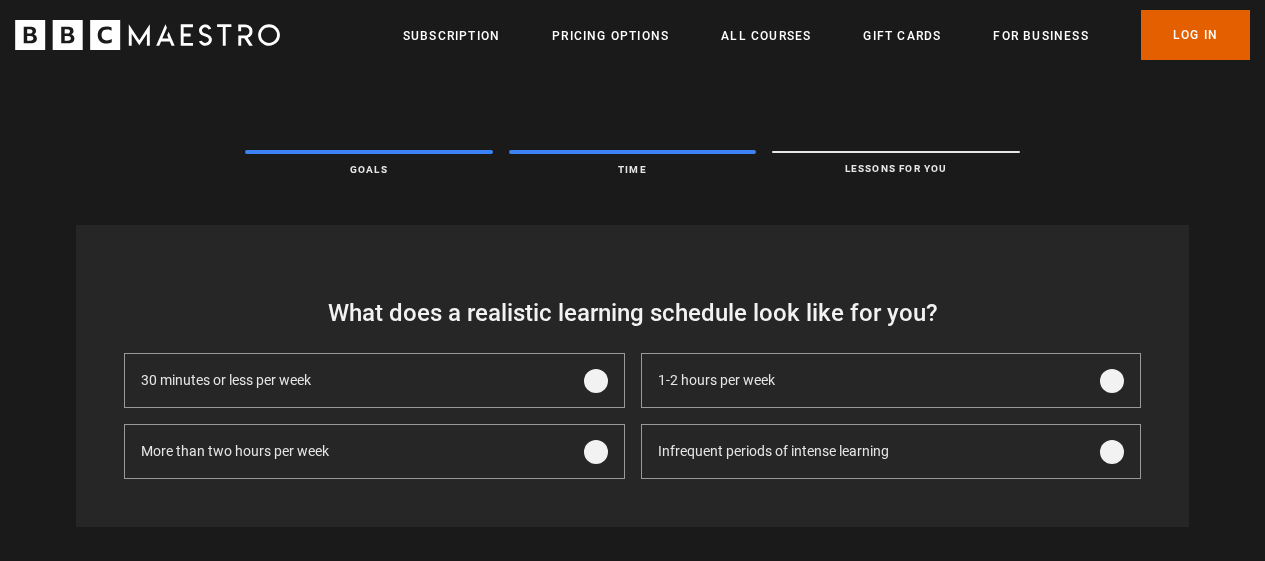 scroll, scrollTop: 0, scrollLeft: 0, axis: both 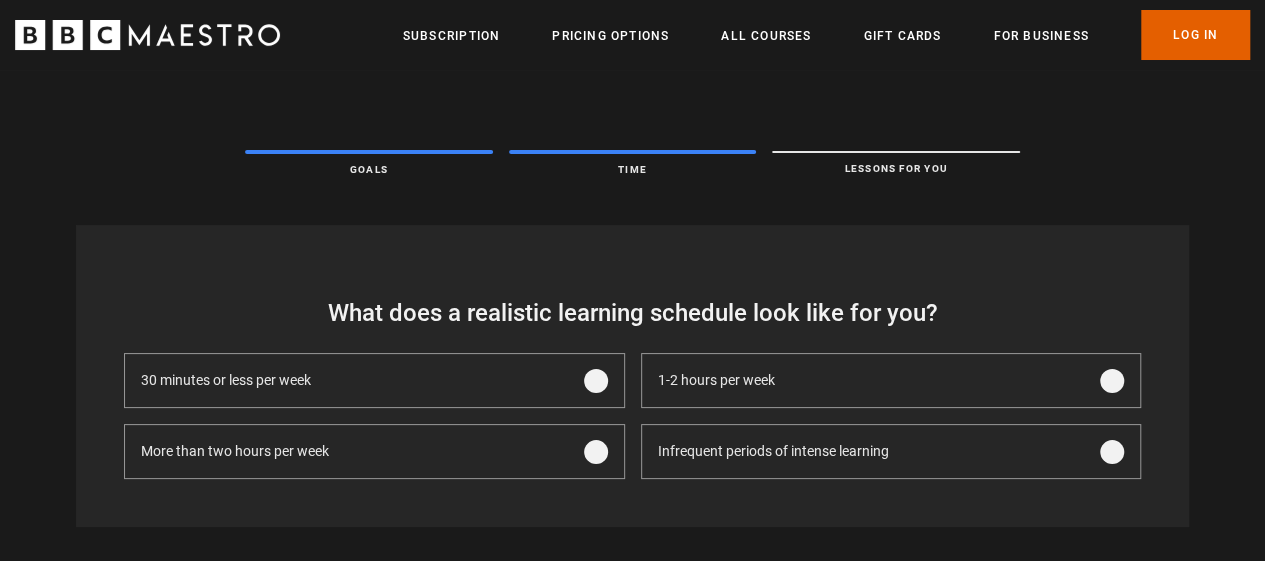 click at bounding box center (596, 452) 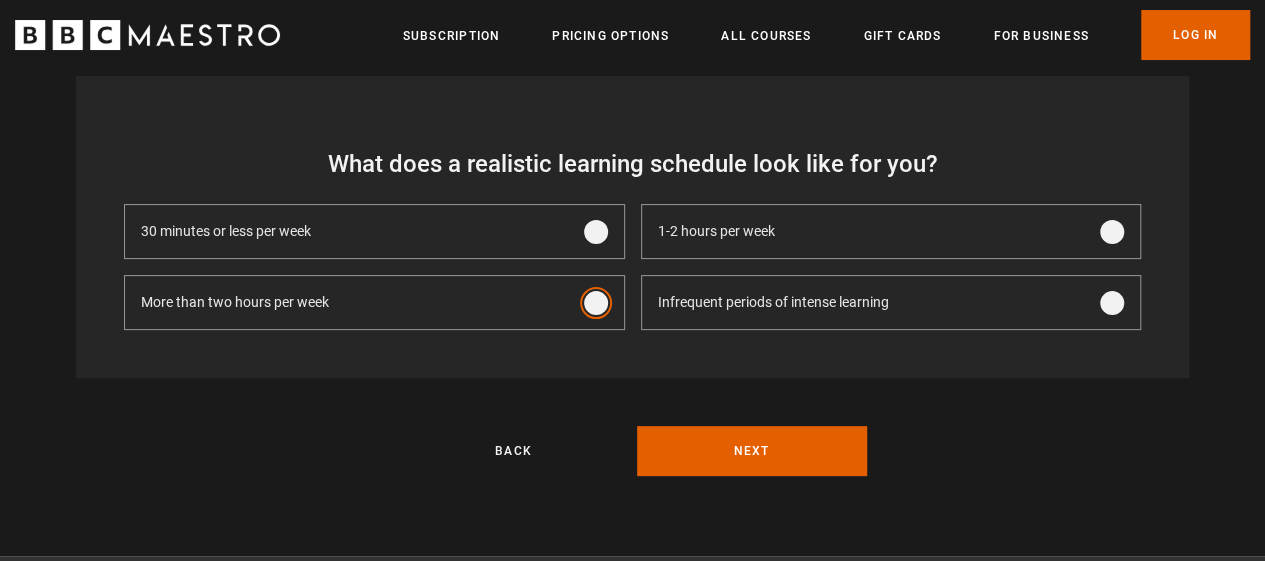 scroll, scrollTop: 181, scrollLeft: 0, axis: vertical 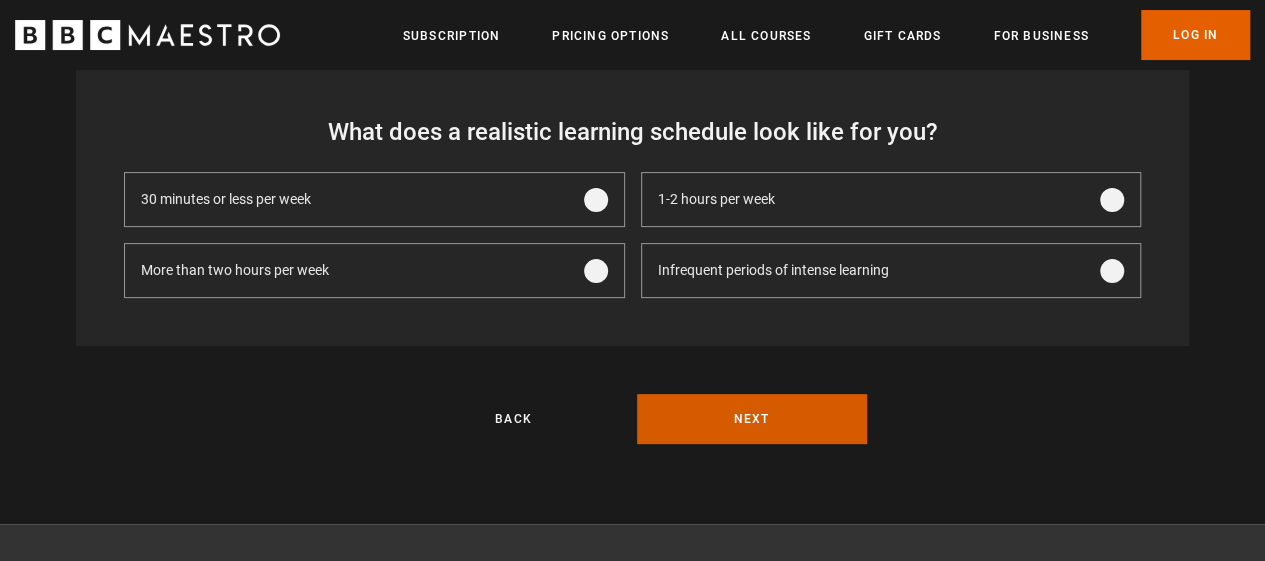 click on "Next" at bounding box center (752, 419) 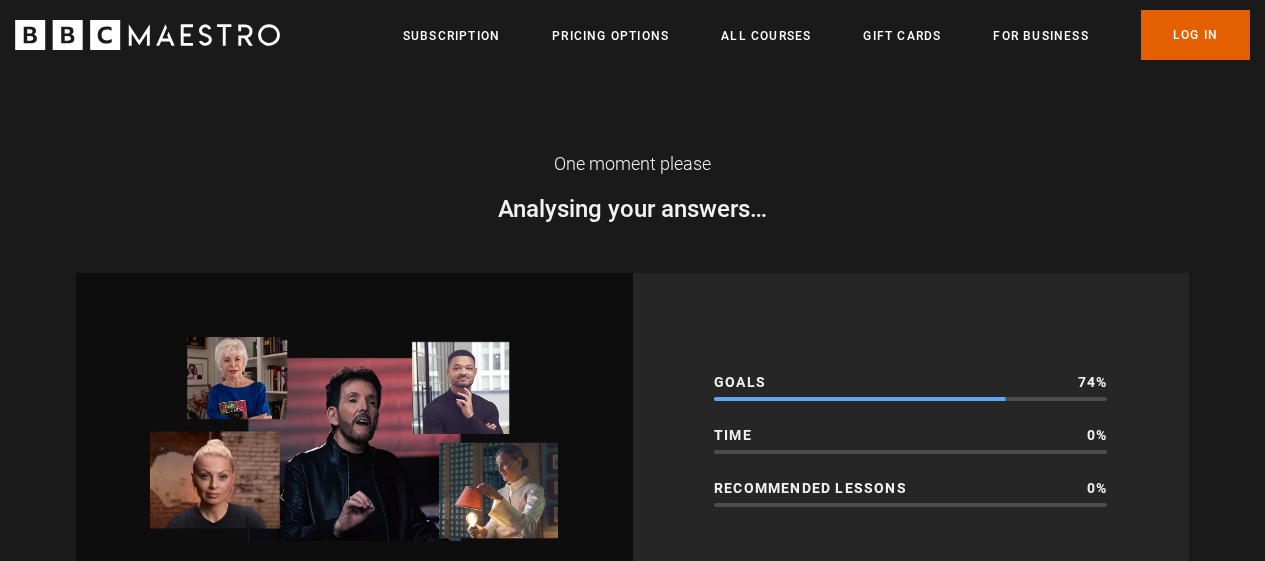 scroll, scrollTop: 0, scrollLeft: 0, axis: both 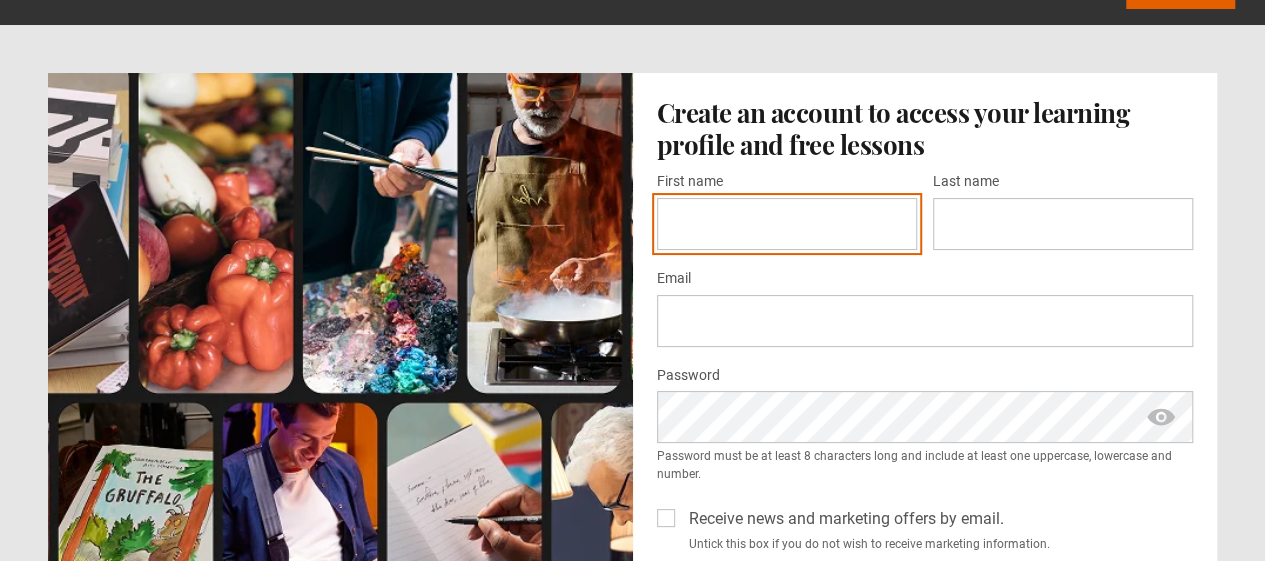 click on "First name  *" at bounding box center (787, 224) 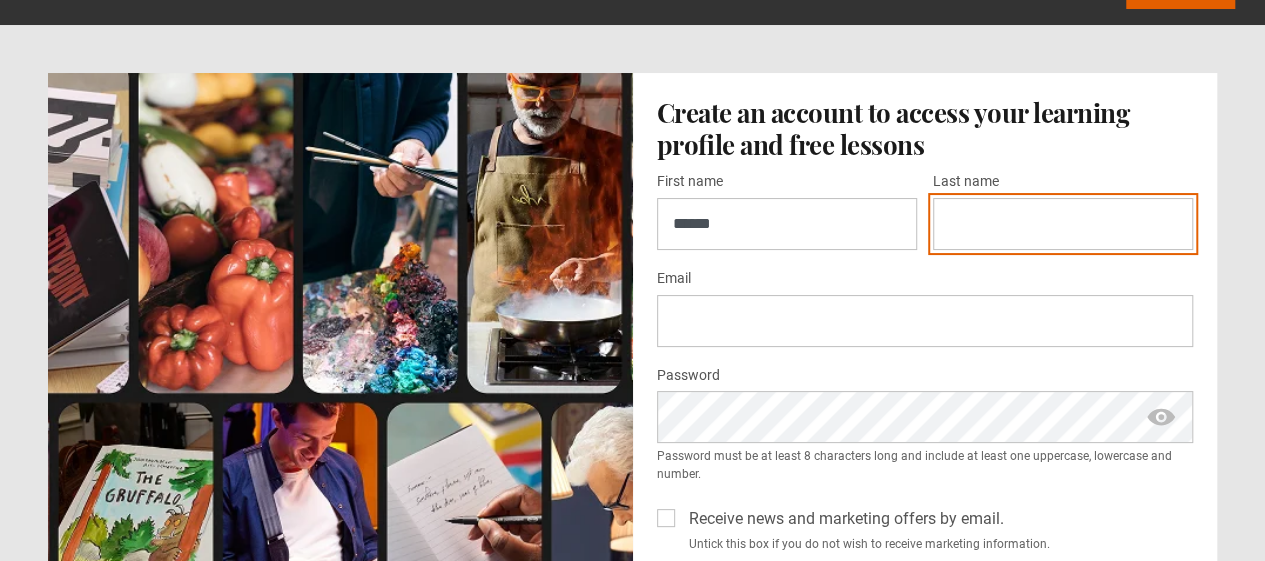 type on "********" 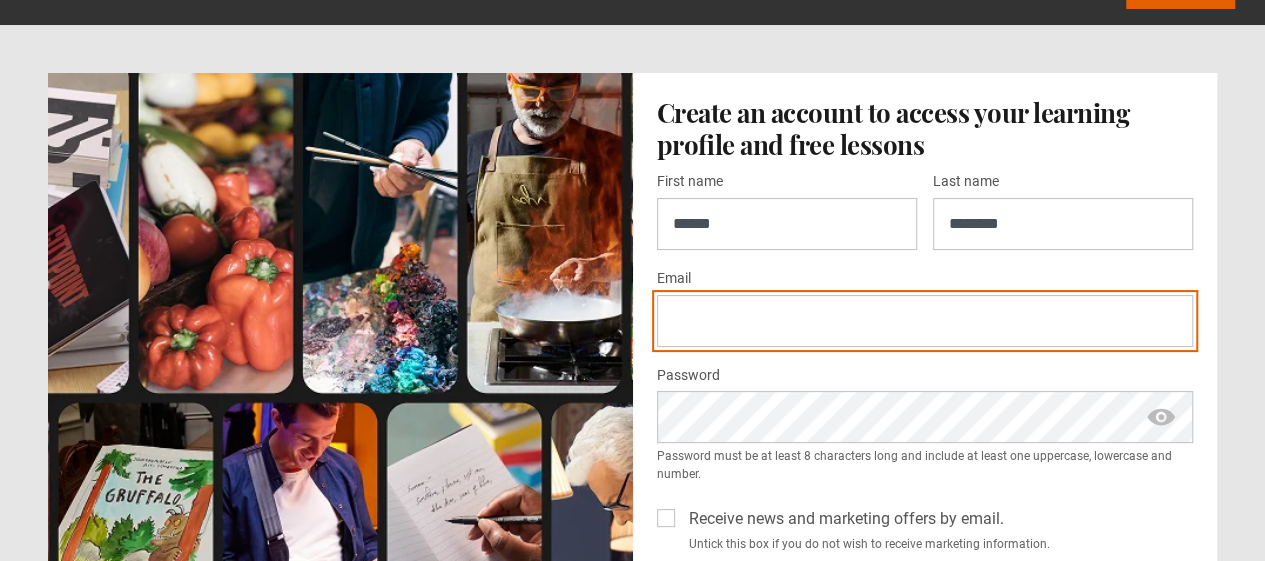 type on "**********" 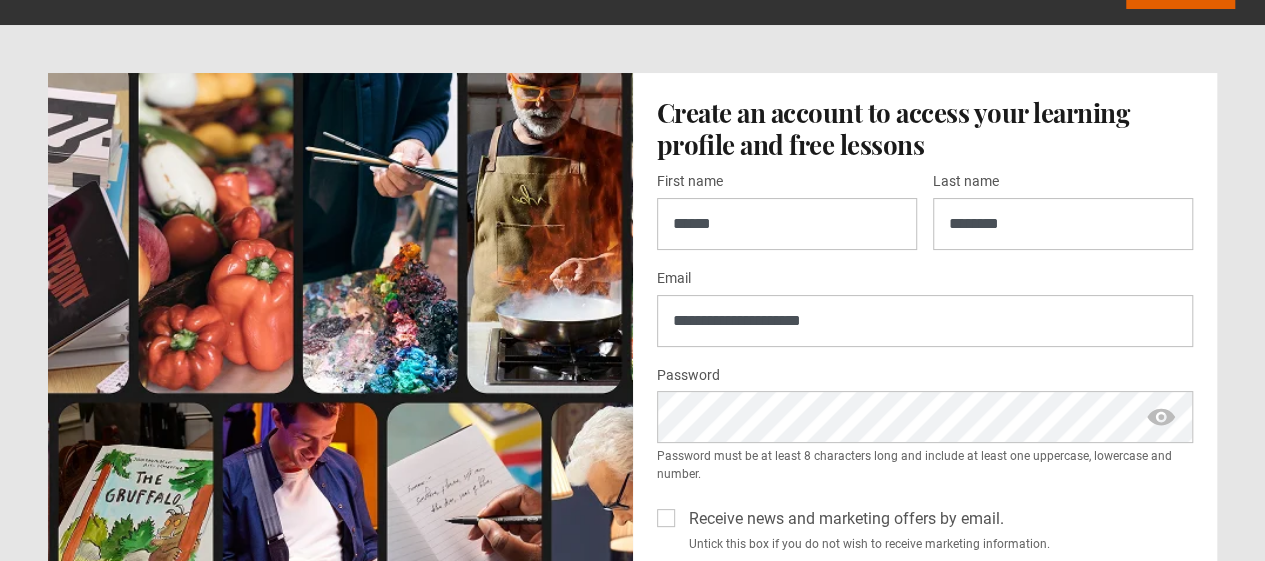 click at bounding box center [1161, 416] 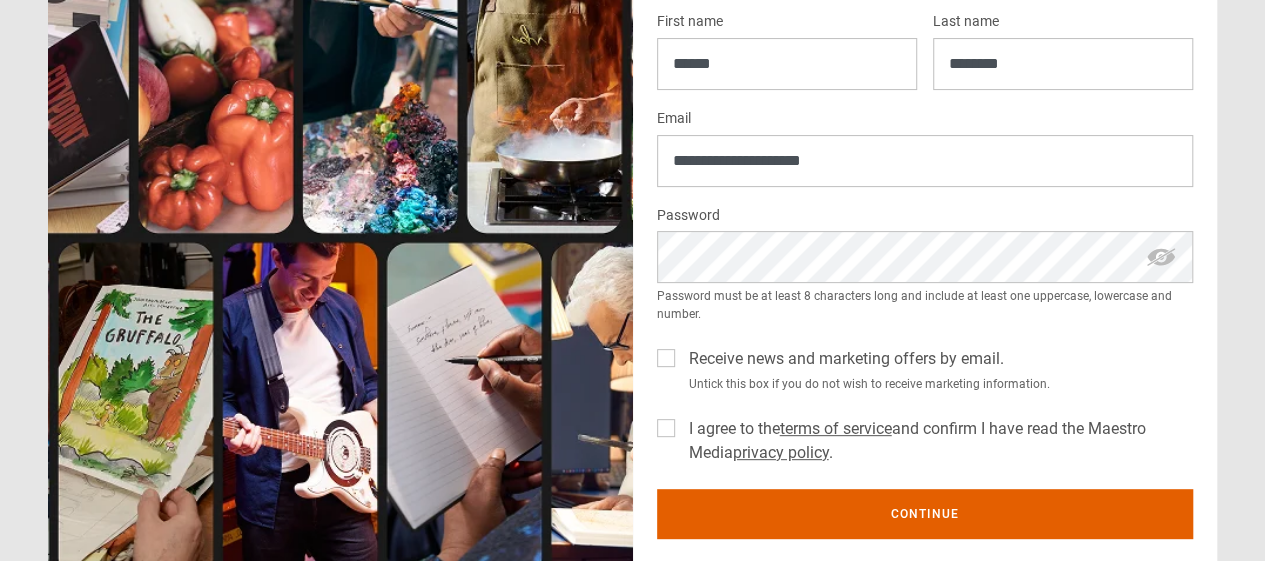scroll, scrollTop: 241, scrollLeft: 0, axis: vertical 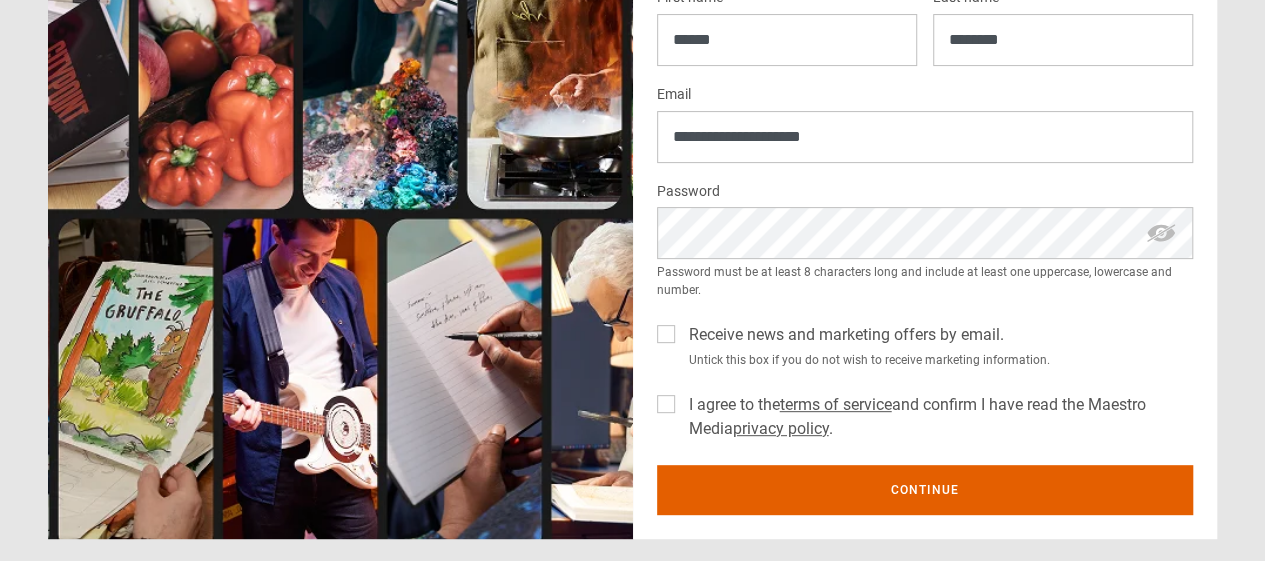 click on "I agree to the  terms of service  and confirm I have read the Maestro Media  privacy policy ." at bounding box center [937, 417] 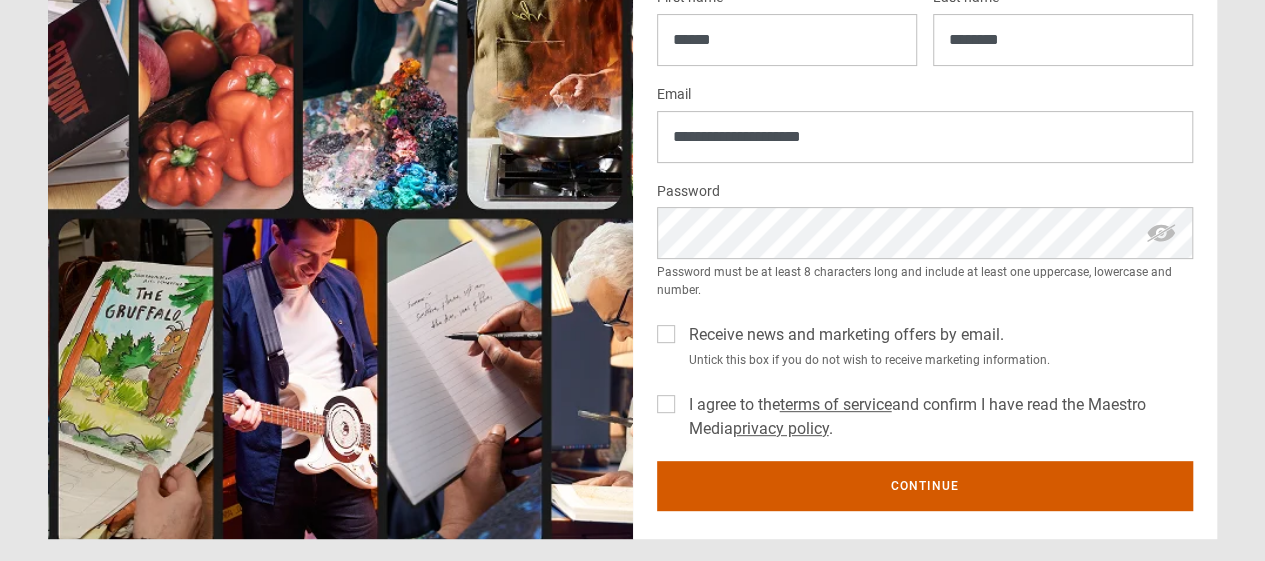 click on "Continue" at bounding box center (925, 486) 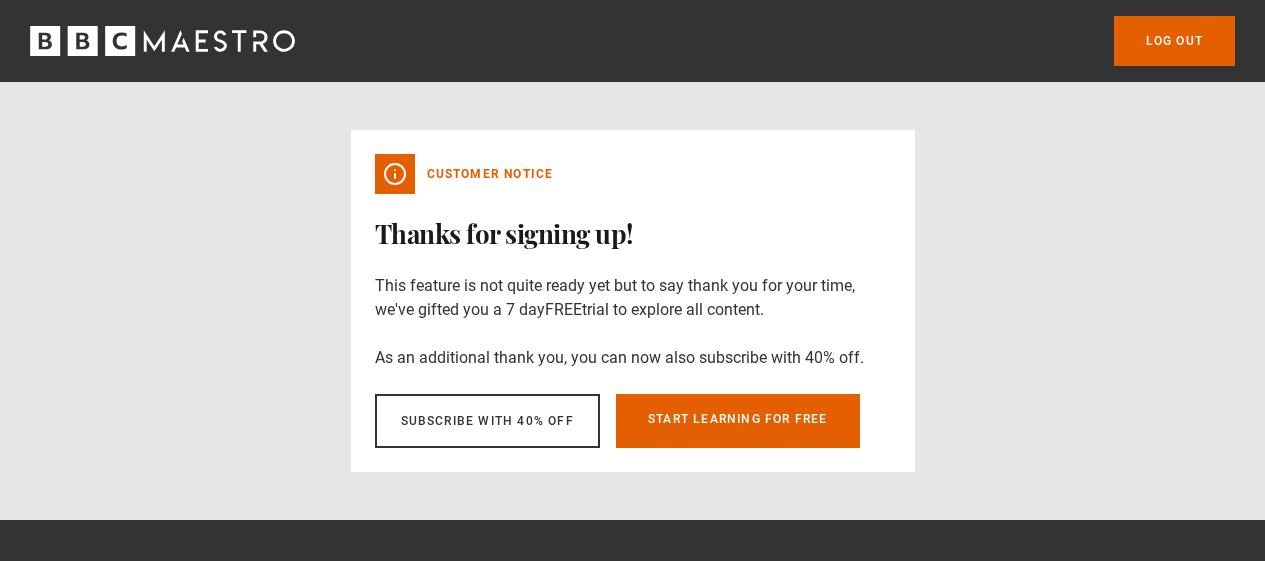 scroll, scrollTop: 0, scrollLeft: 0, axis: both 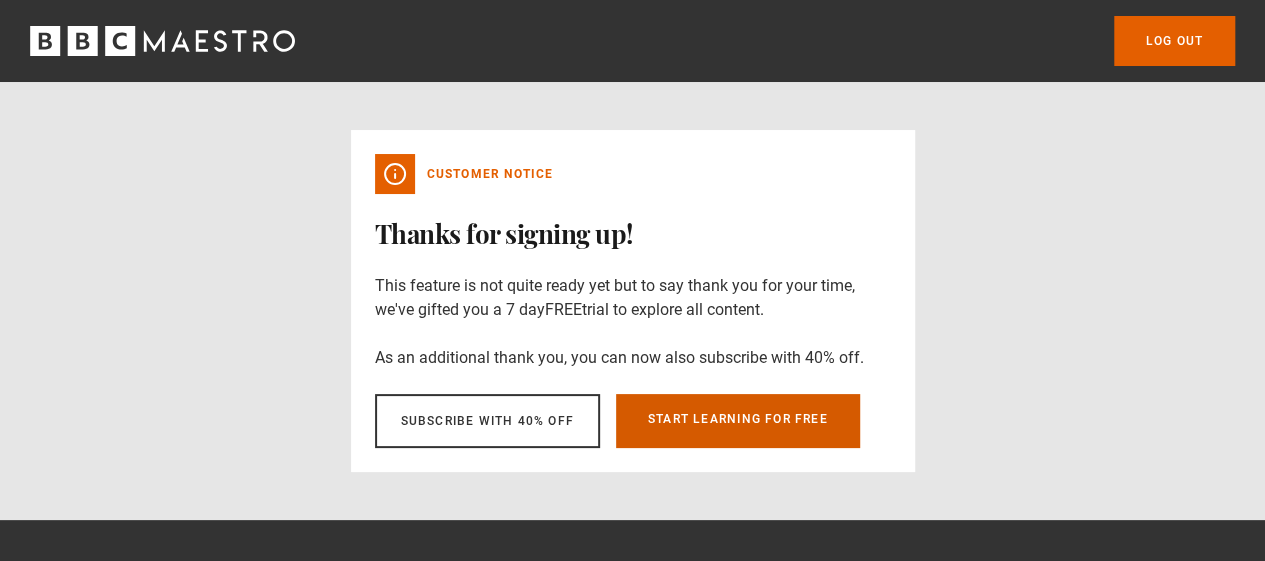 click on "Start learning for free" at bounding box center (738, 421) 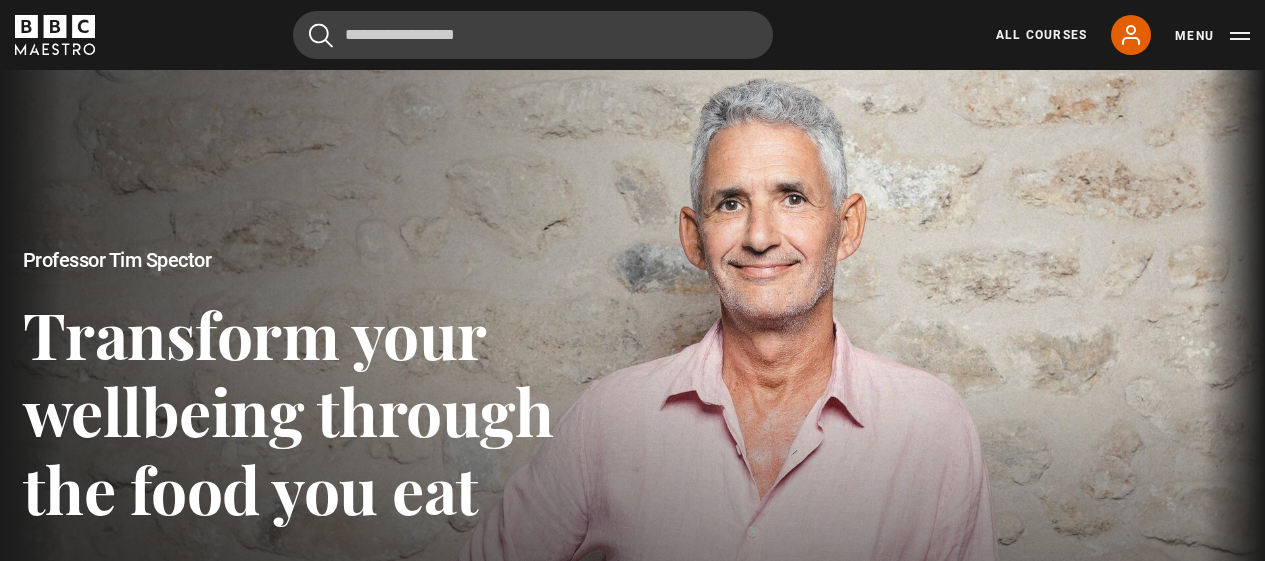 scroll, scrollTop: 0, scrollLeft: 0, axis: both 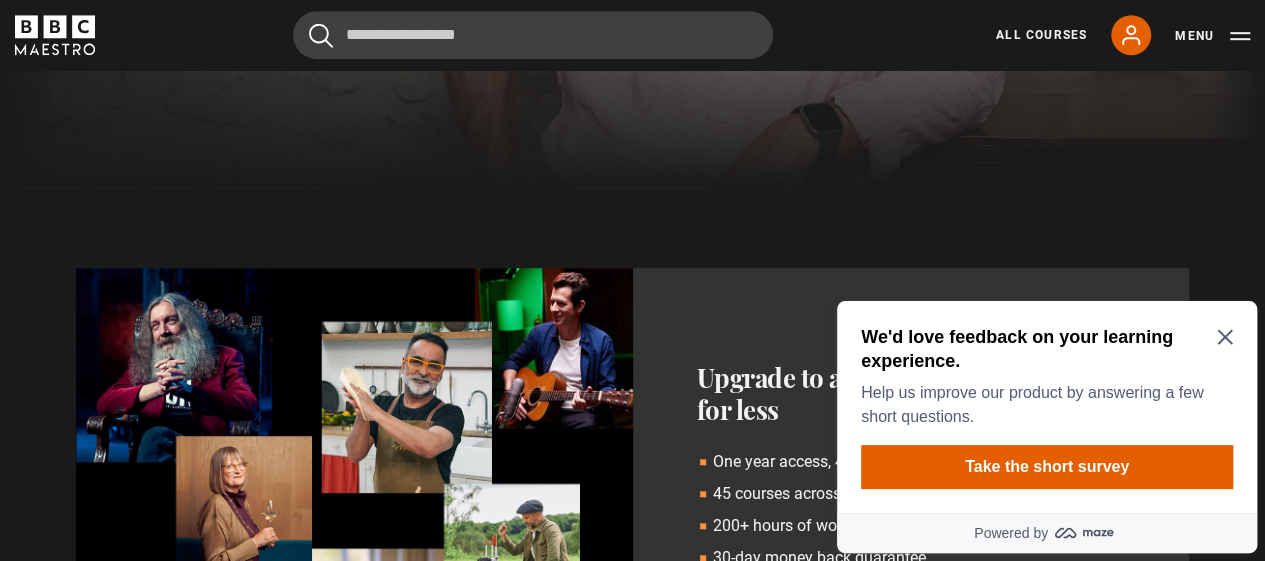 click 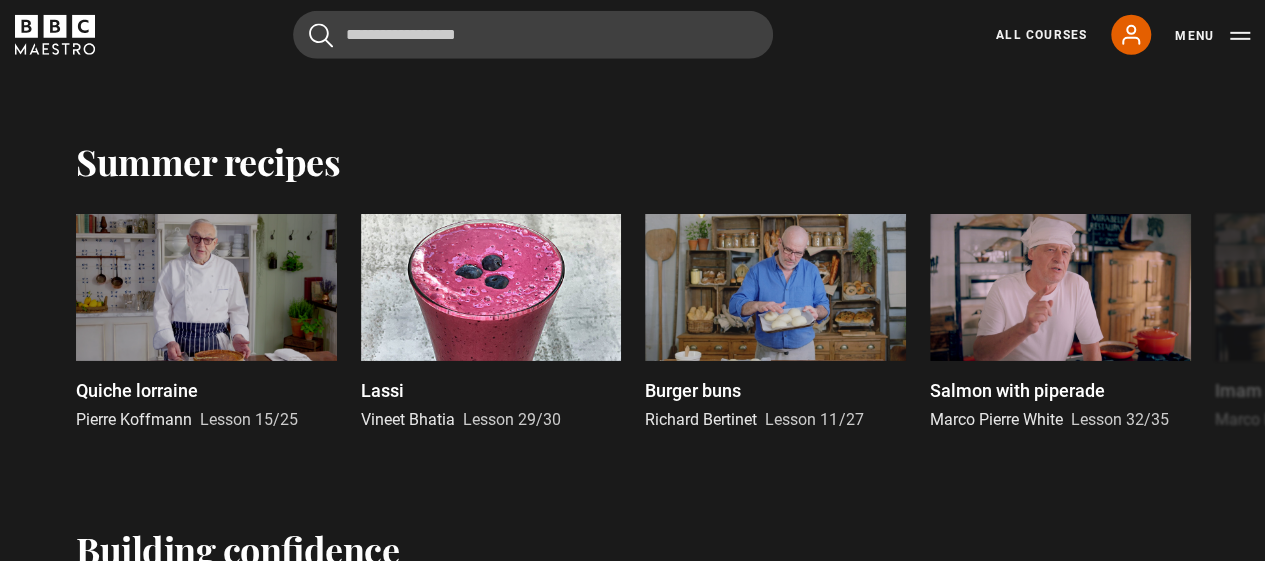 scroll, scrollTop: 3172, scrollLeft: 0, axis: vertical 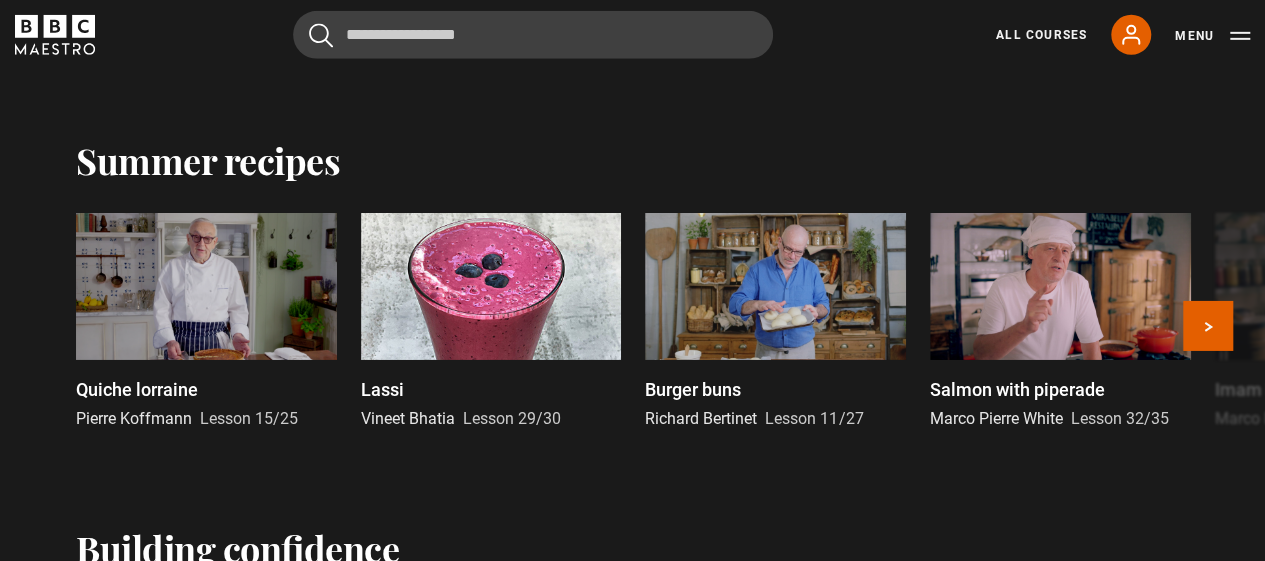 click at bounding box center [491, 286] 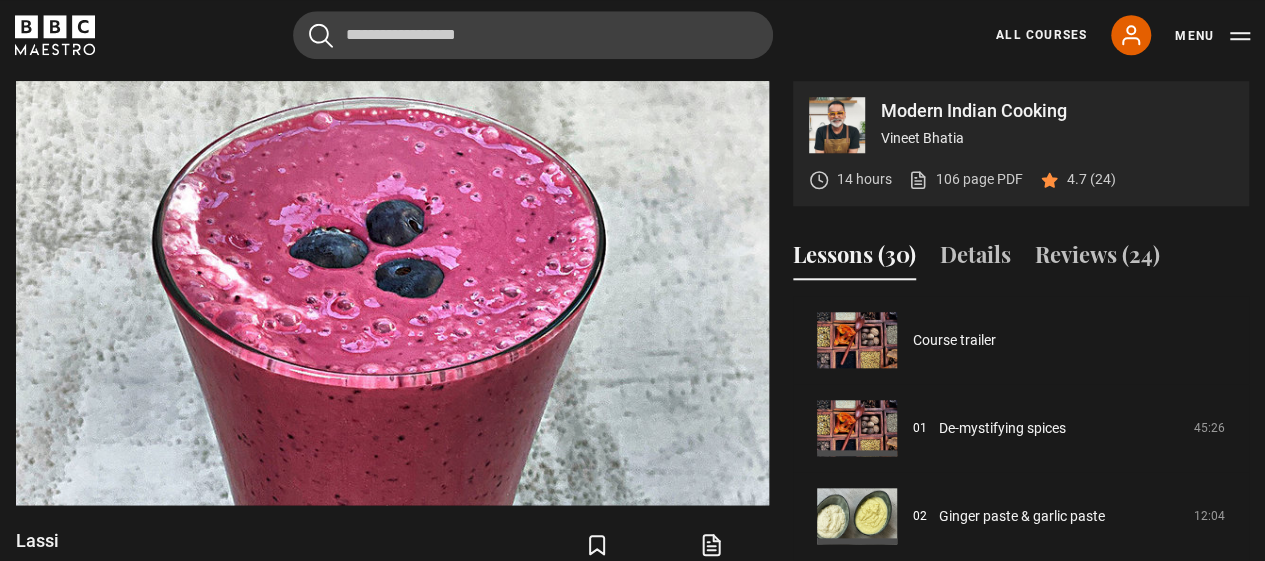 scroll, scrollTop: 803, scrollLeft: 0, axis: vertical 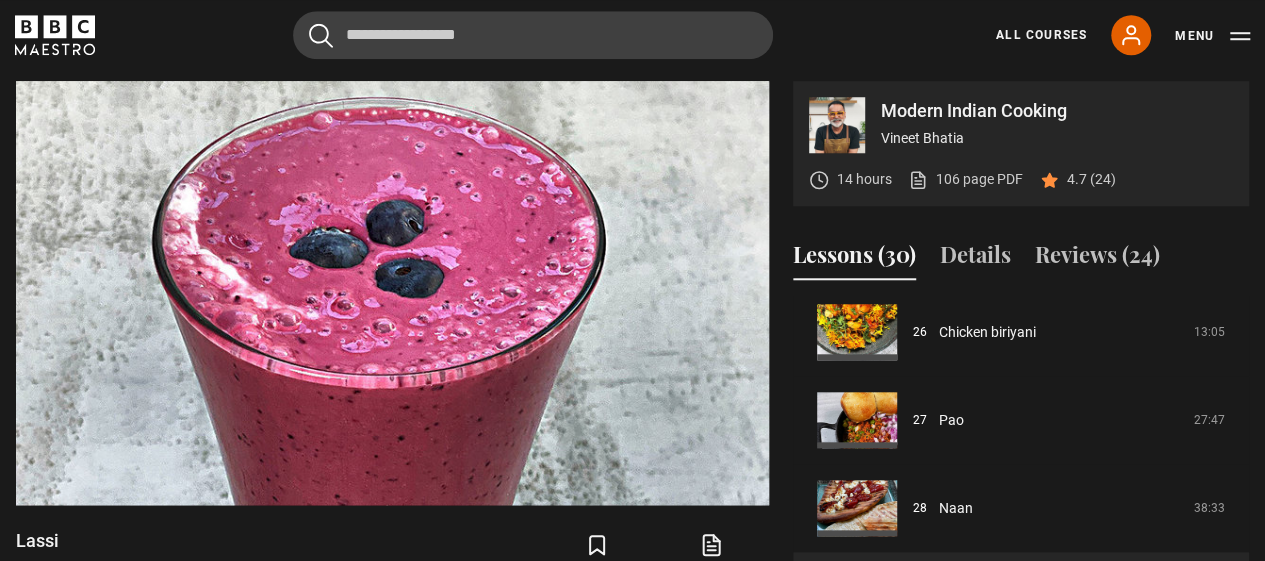 click at bounding box center [392, 293] 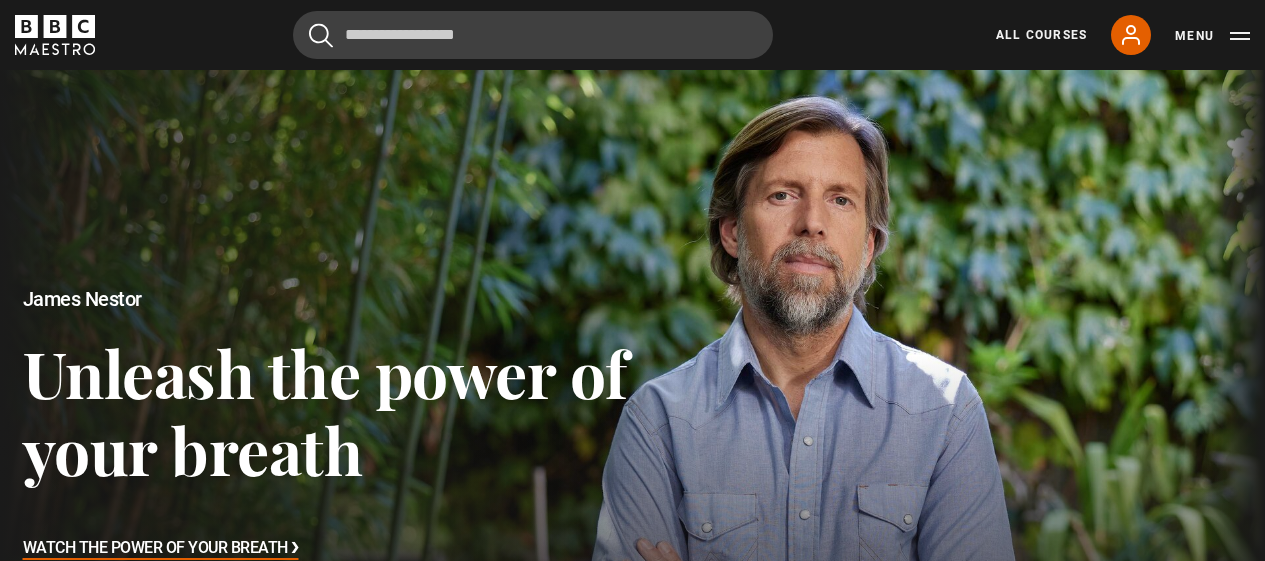 scroll, scrollTop: 320, scrollLeft: 0, axis: vertical 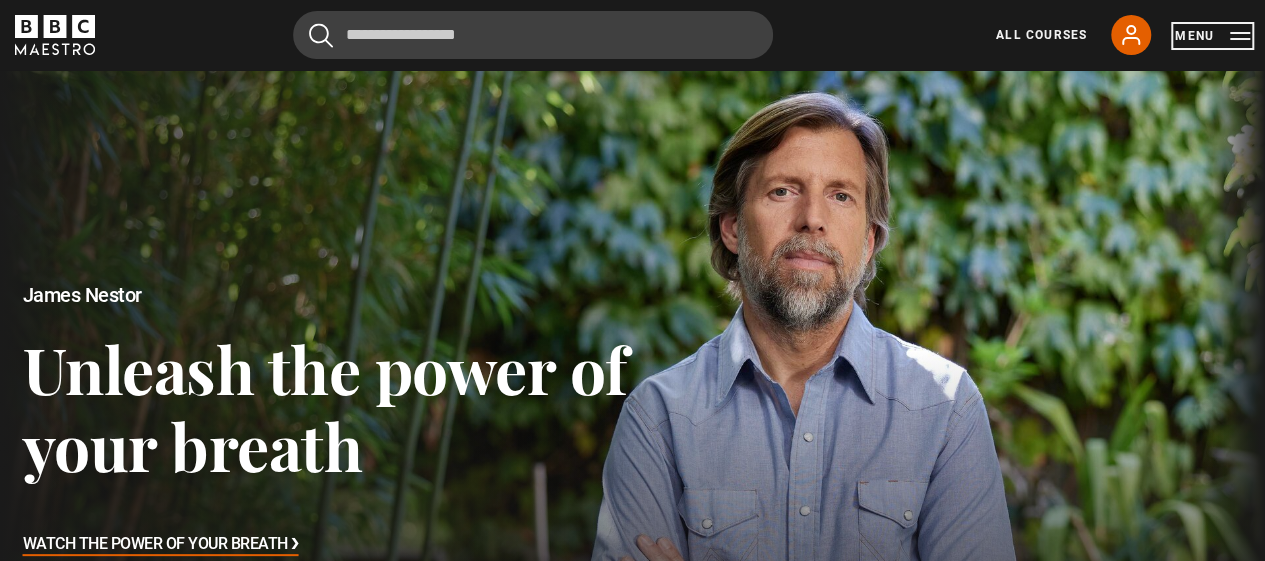 click on "Menu" at bounding box center (1212, 36) 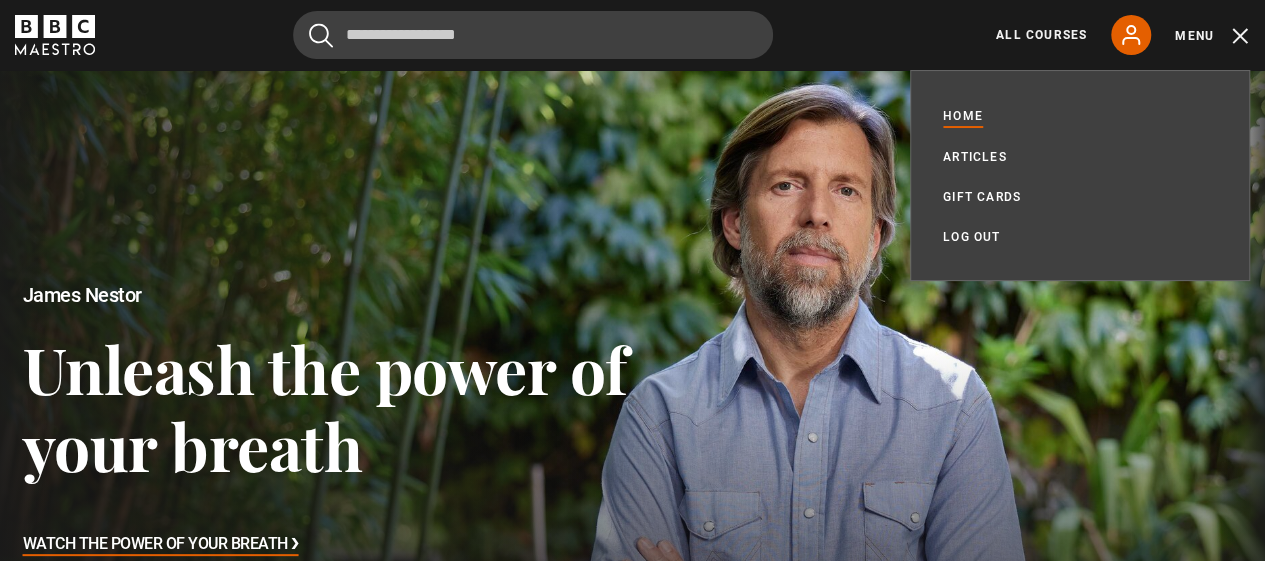 click at bounding box center [632, 421] 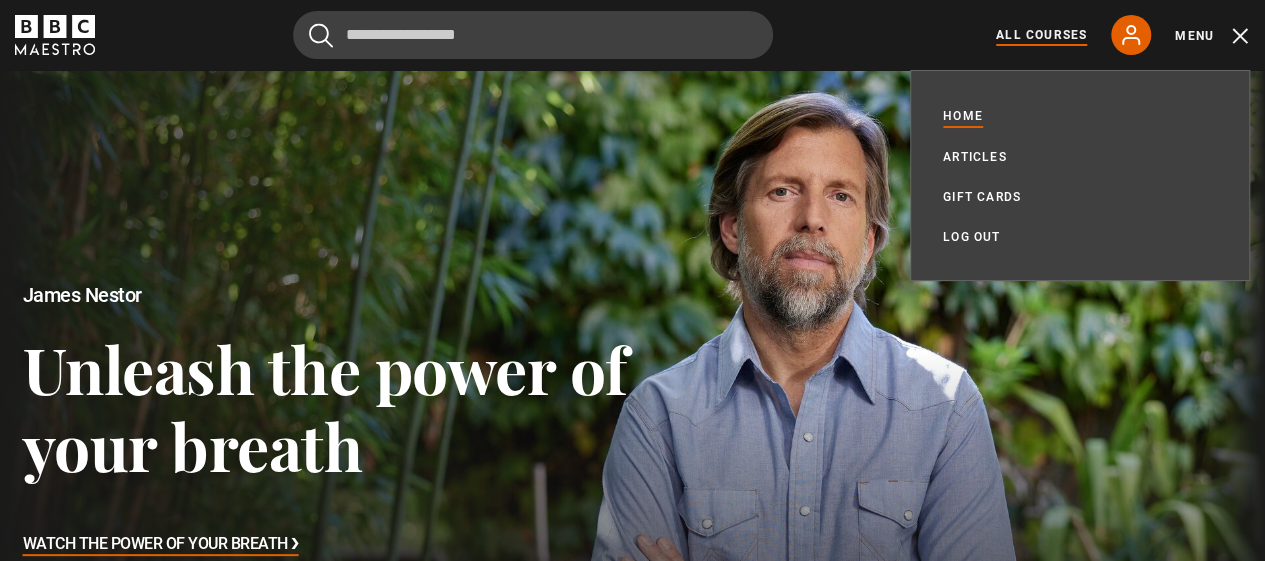 click on "All Courses" at bounding box center (1041, 35) 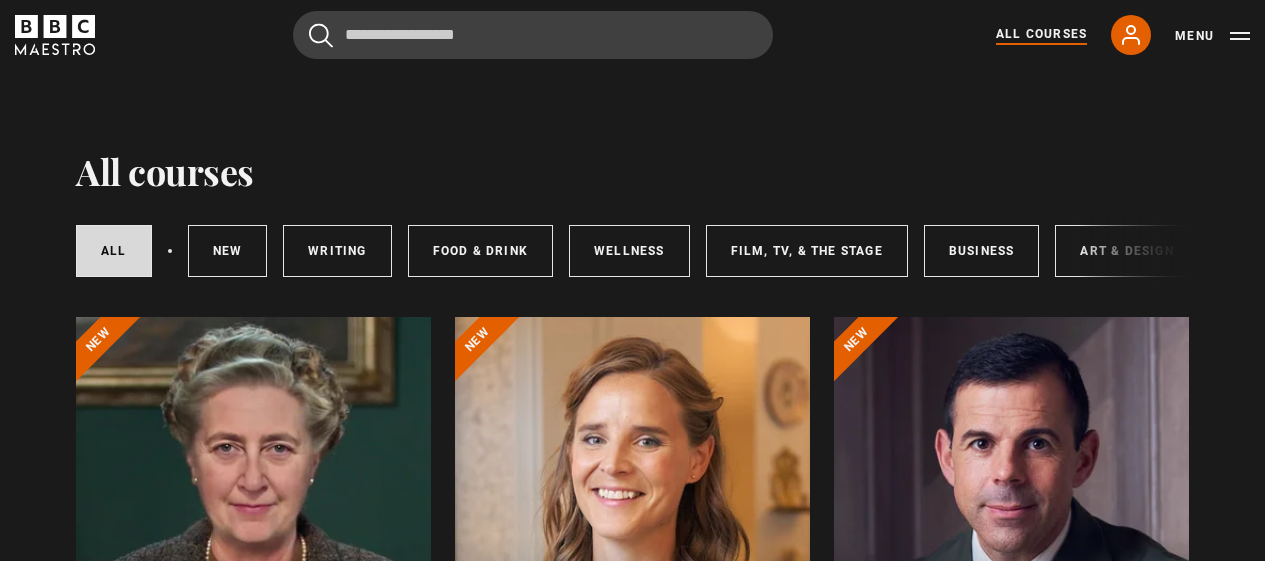 scroll, scrollTop: 12, scrollLeft: 0, axis: vertical 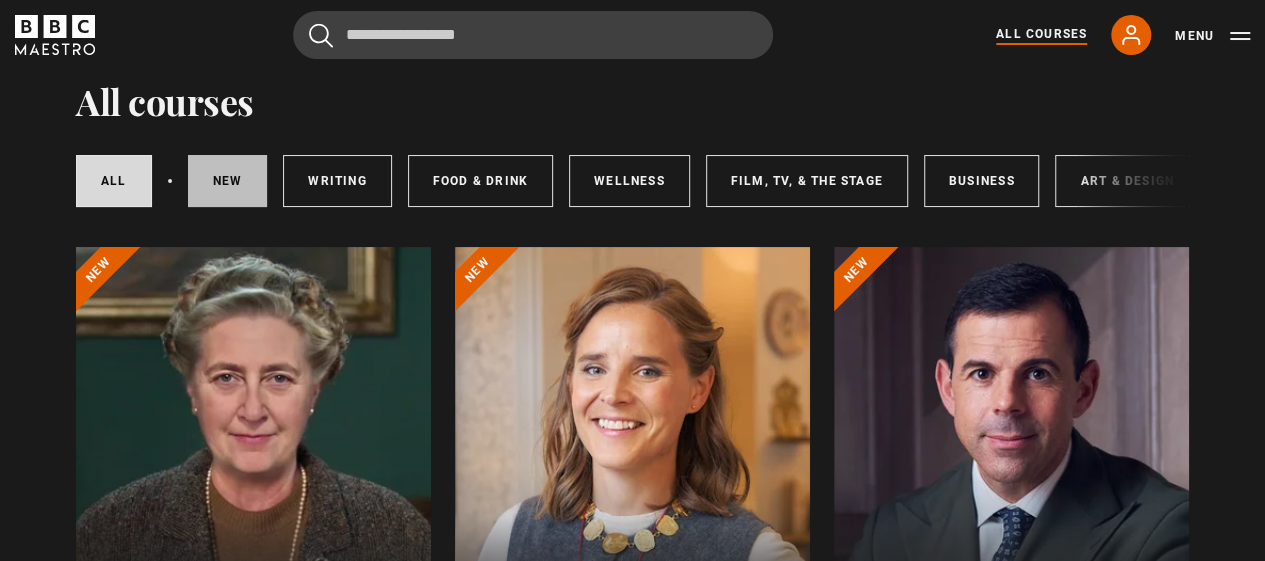 click on "New courses" at bounding box center (228, 181) 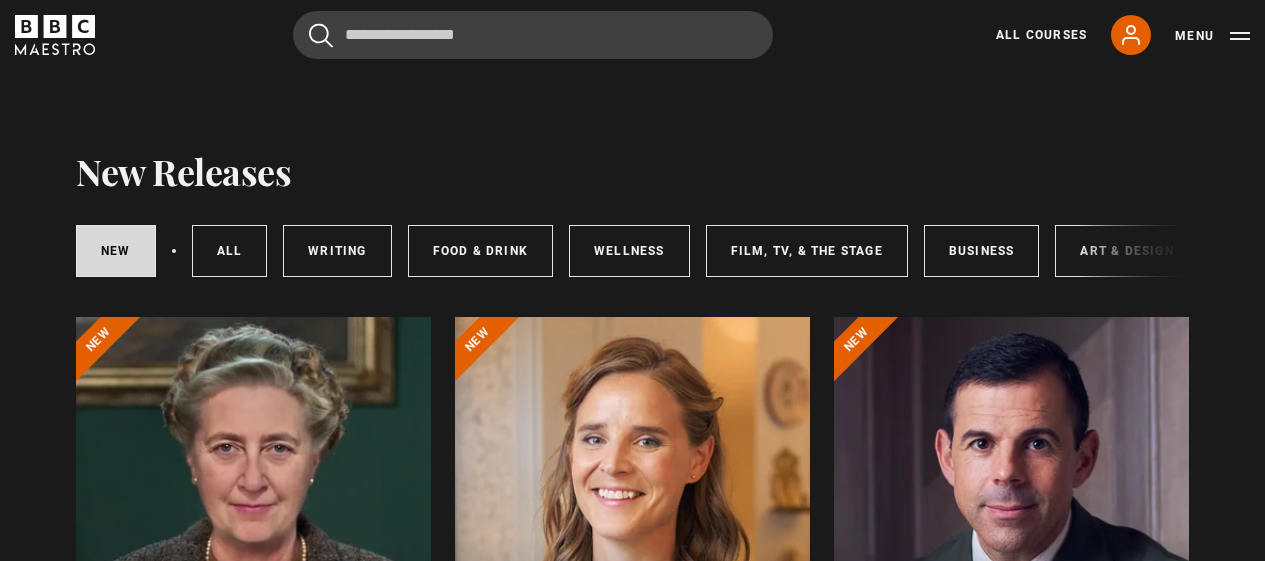 scroll, scrollTop: 198, scrollLeft: 0, axis: vertical 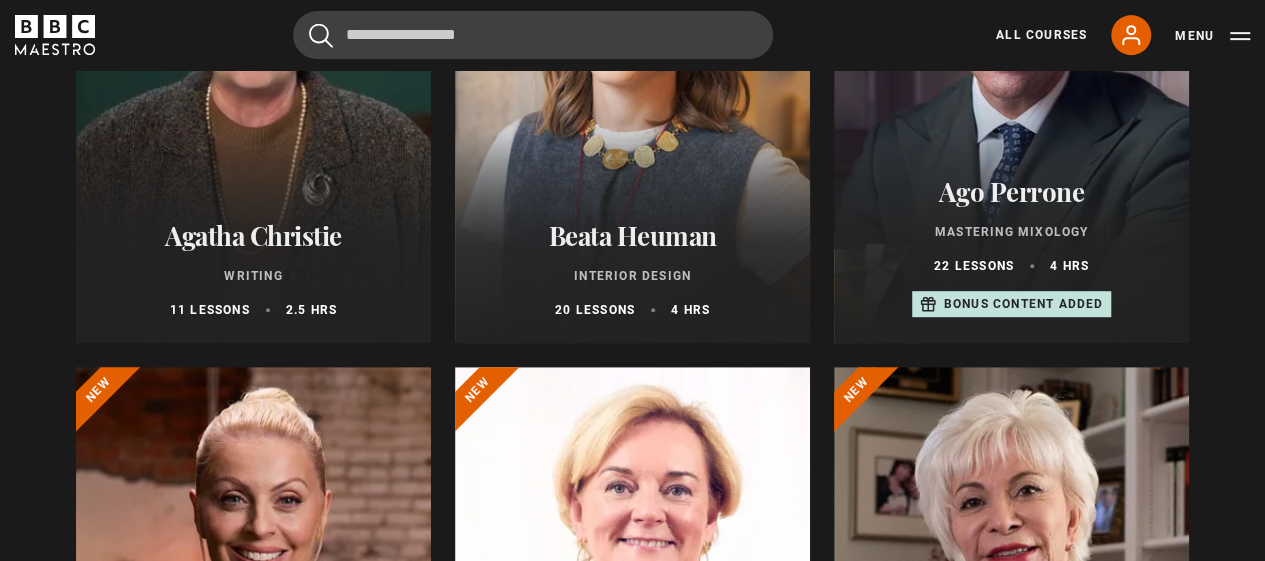 click at bounding box center [1011, 607] 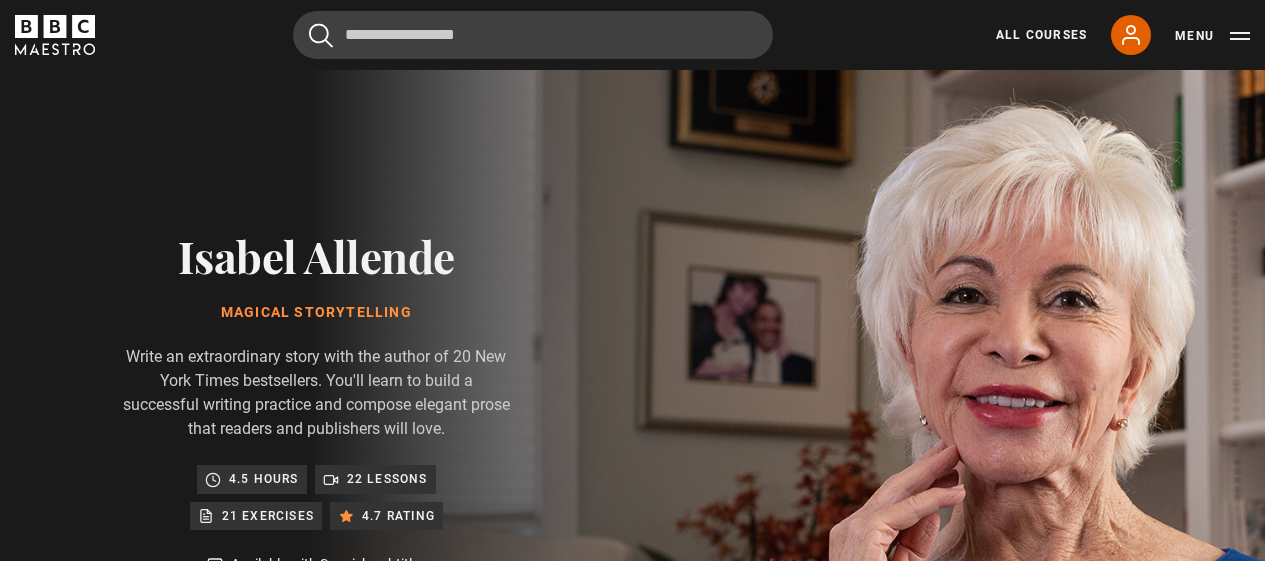 scroll, scrollTop: 122, scrollLeft: 0, axis: vertical 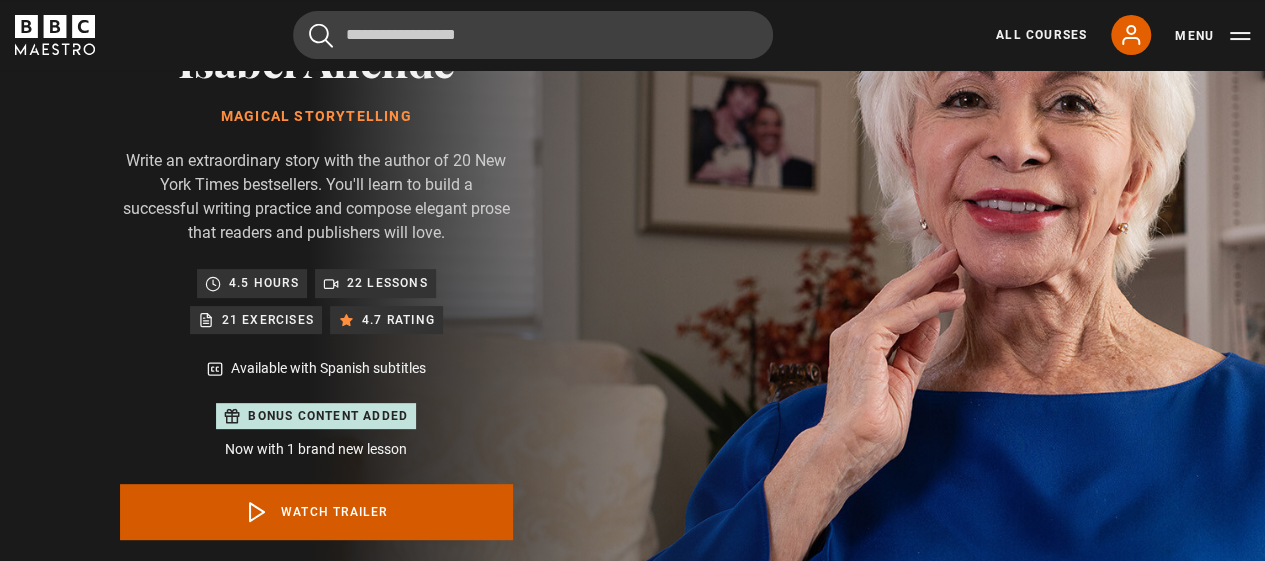 click on "Watch Trailer" at bounding box center [316, 512] 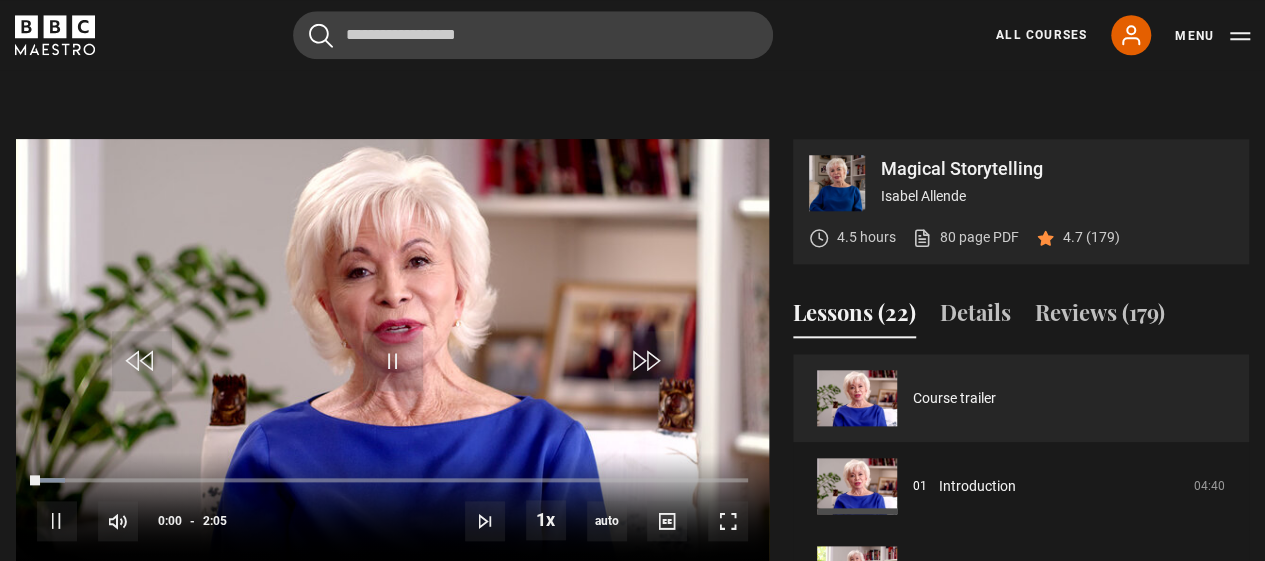 scroll, scrollTop: 1006, scrollLeft: 0, axis: vertical 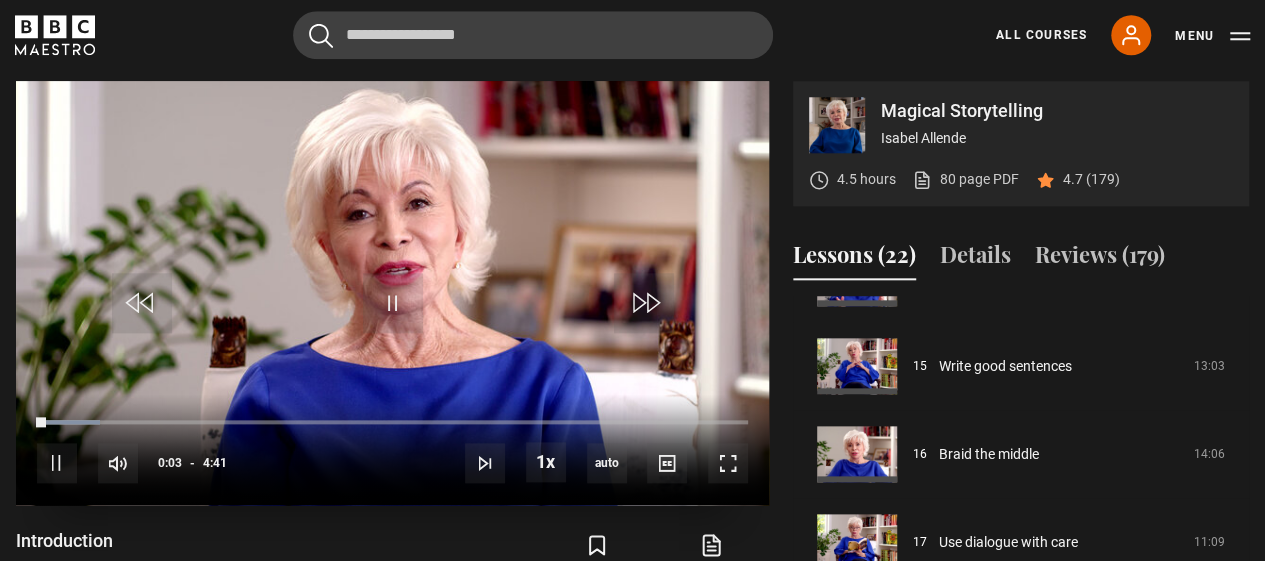 click on "10s Skip Back 10 seconds Pause 10s Skip Forward 10 seconds Loaded :  8.90% 0:03 Pause Mute Current Time  0:03 - Duration  4:41
Isabel Allende
Lesson 1
Introduction
1x Playback Rate 2x 1.5x 1x , selected 0.5x auto Quality 360p 720p 1080p 2160p Auto , selected Captions captions off , selected English  Captions Spanish  Captions" at bounding box center [392, 449] 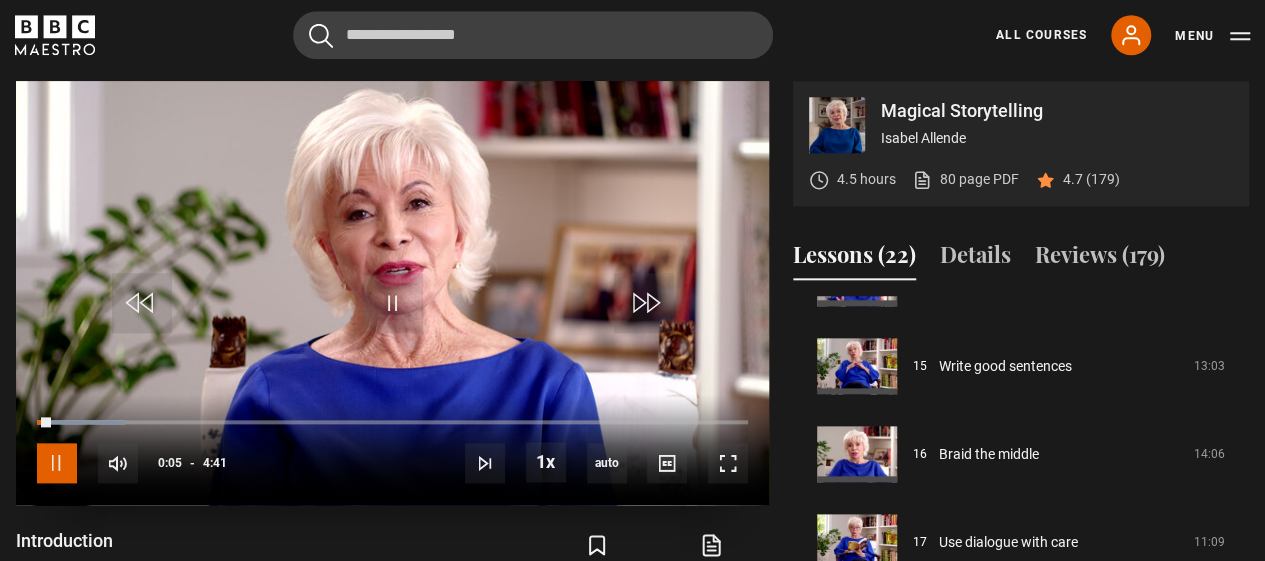 click at bounding box center (57, 463) 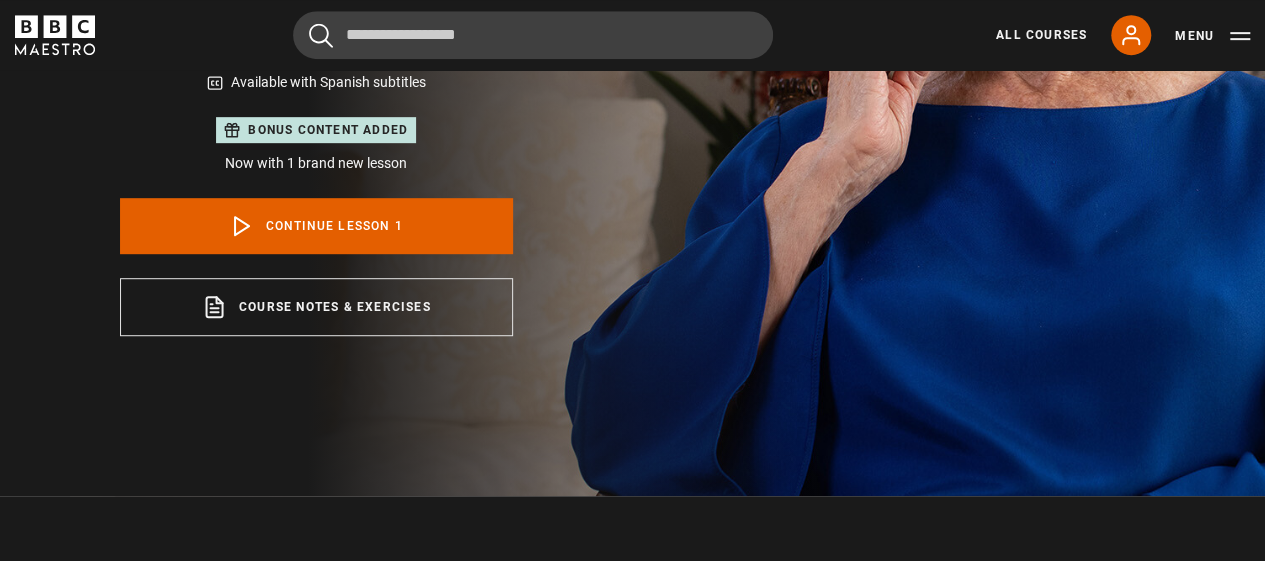 scroll, scrollTop: 0, scrollLeft: 0, axis: both 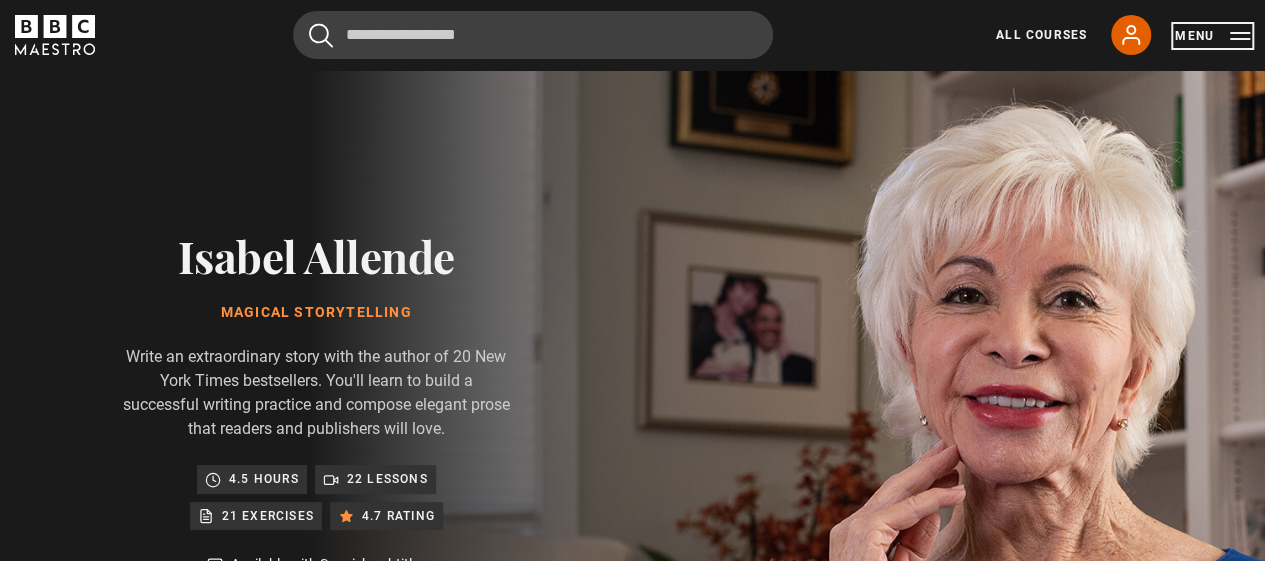 click on "Menu" at bounding box center (1212, 36) 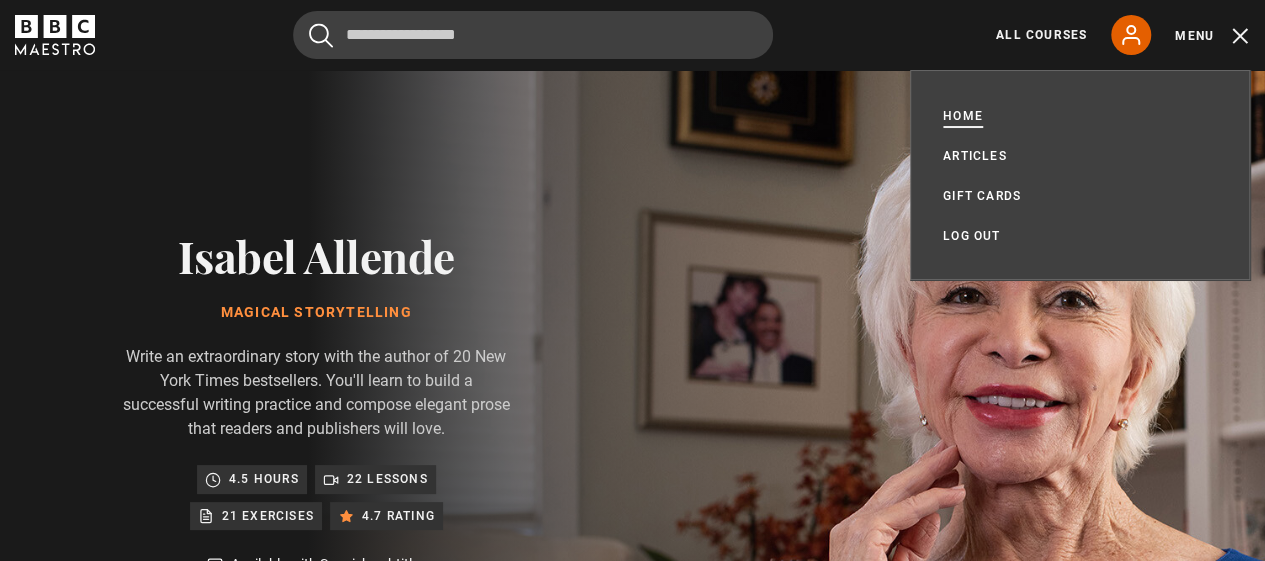 click on "Home" at bounding box center (963, 116) 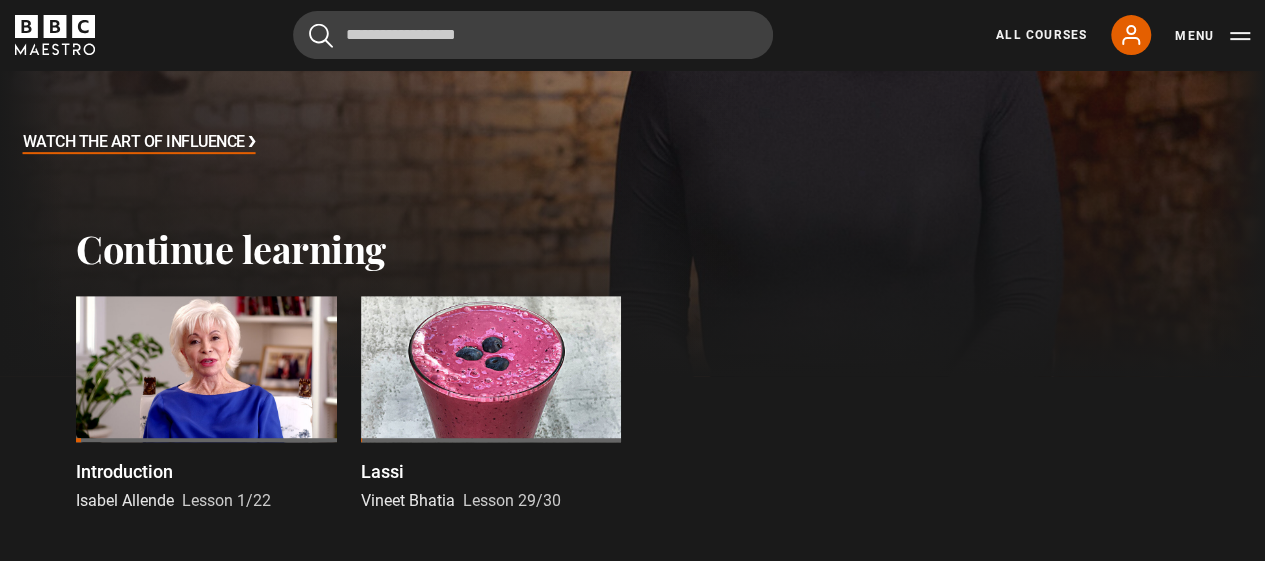 scroll, scrollTop: 0, scrollLeft: 0, axis: both 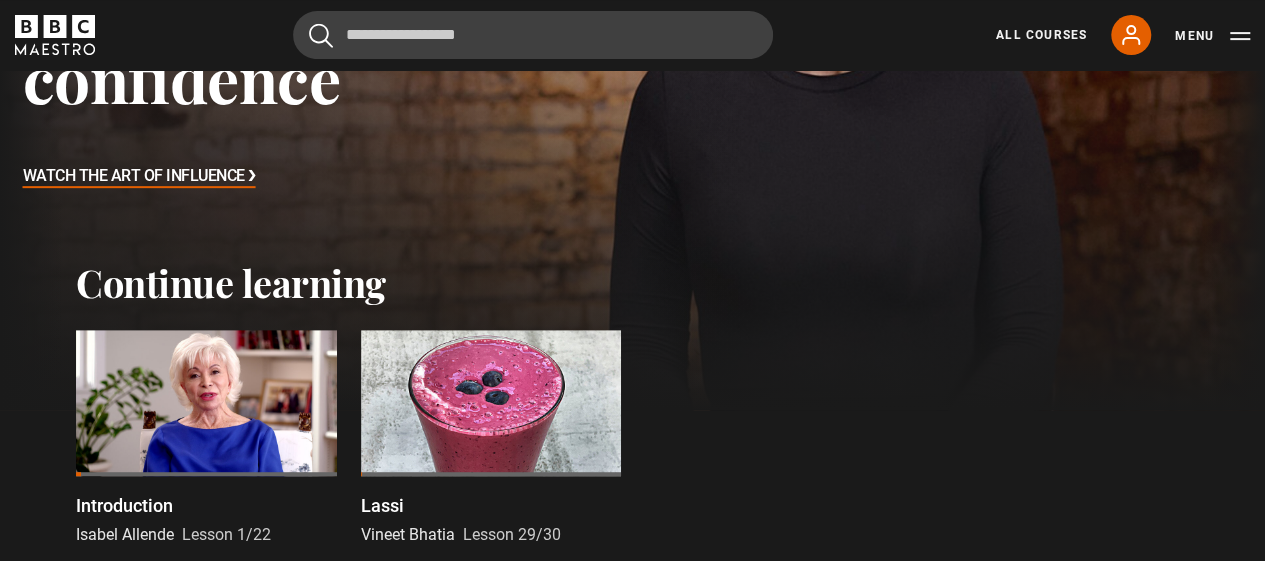 click at bounding box center (206, 403) 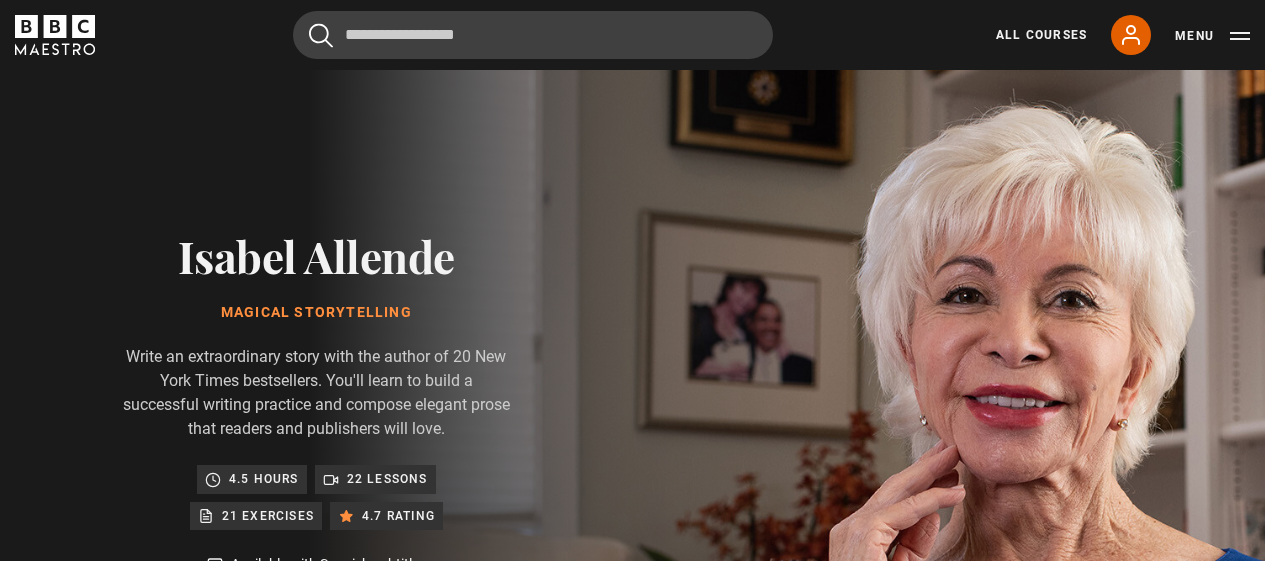 click on "Introduction" at bounding box center (977, 1405) 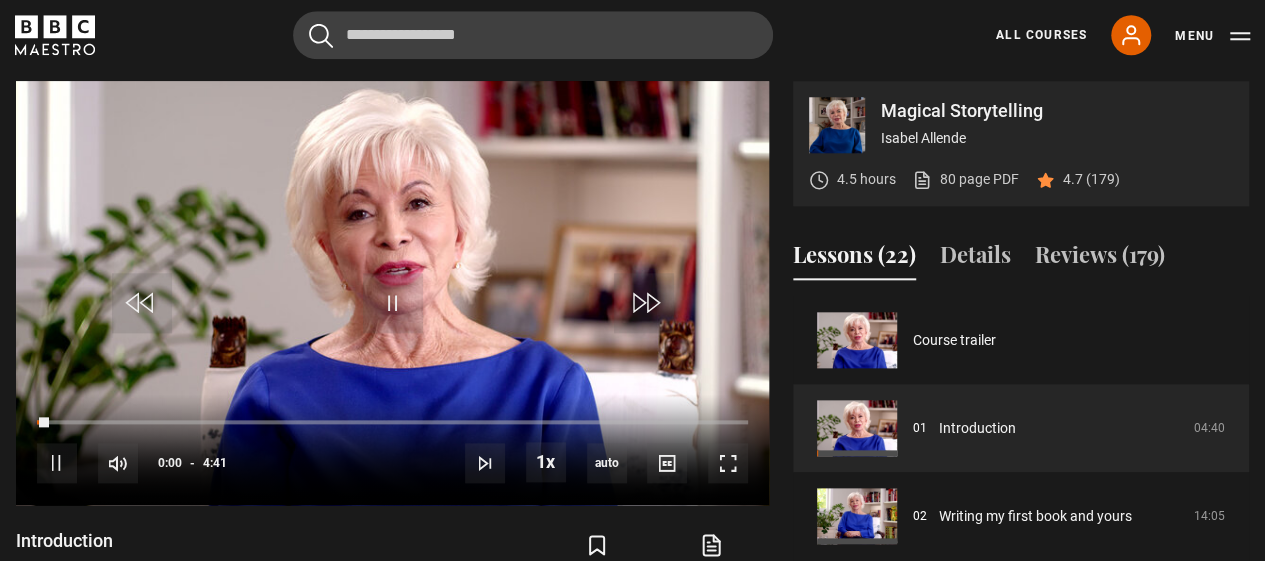 scroll, scrollTop: 0, scrollLeft: 0, axis: both 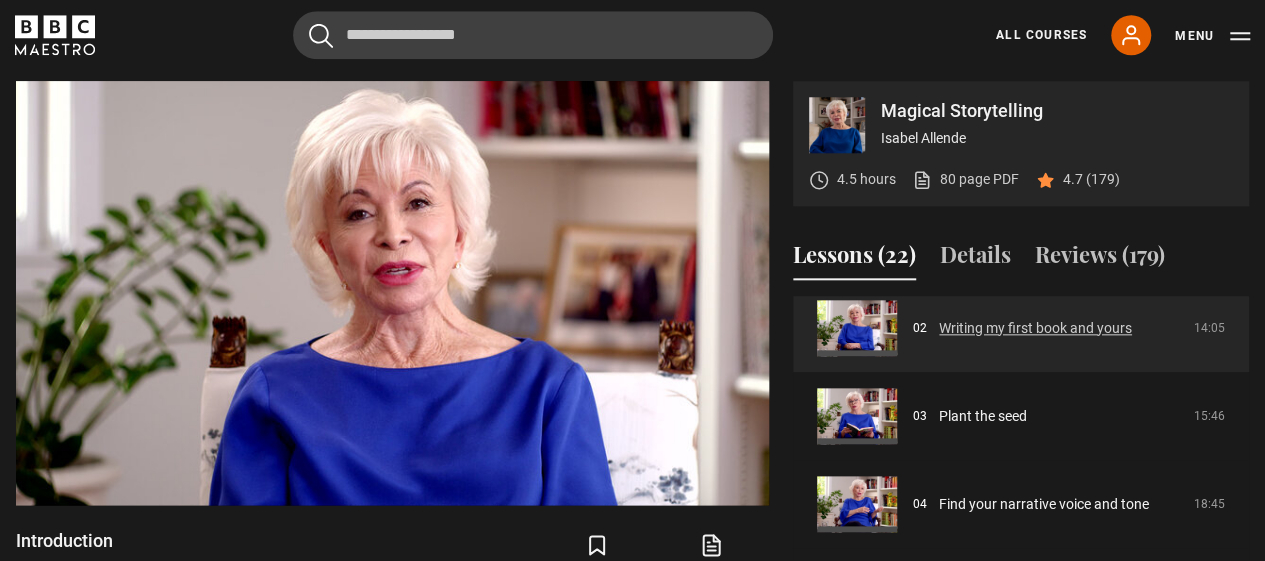 click on "Writing my first book and yours" at bounding box center (1035, 328) 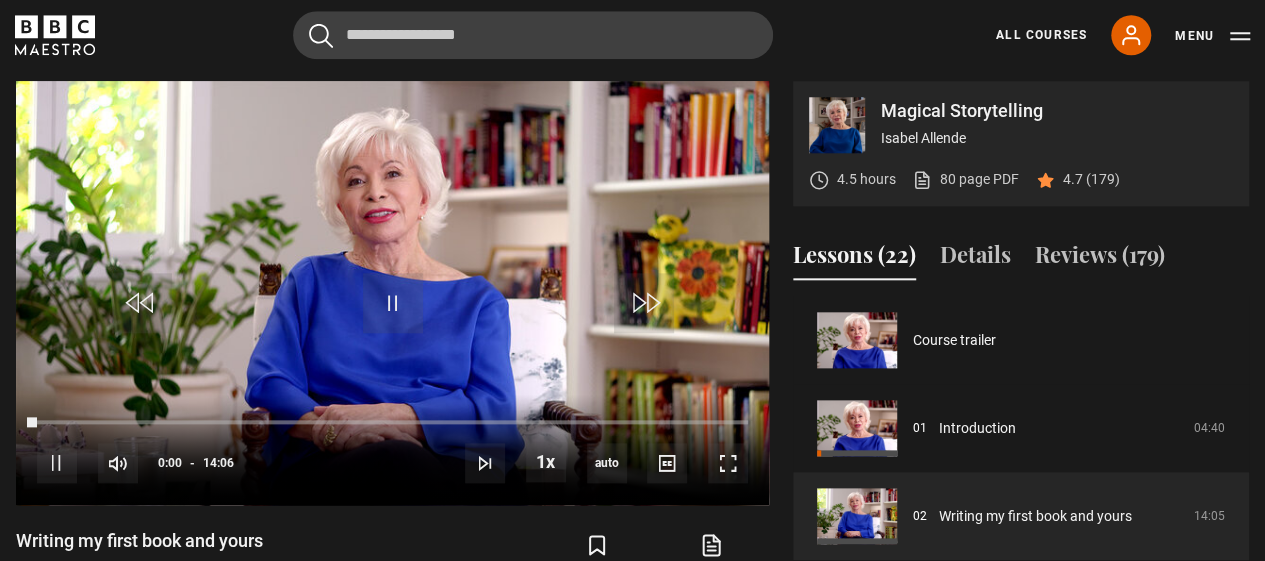 scroll, scrollTop: 977, scrollLeft: 0, axis: vertical 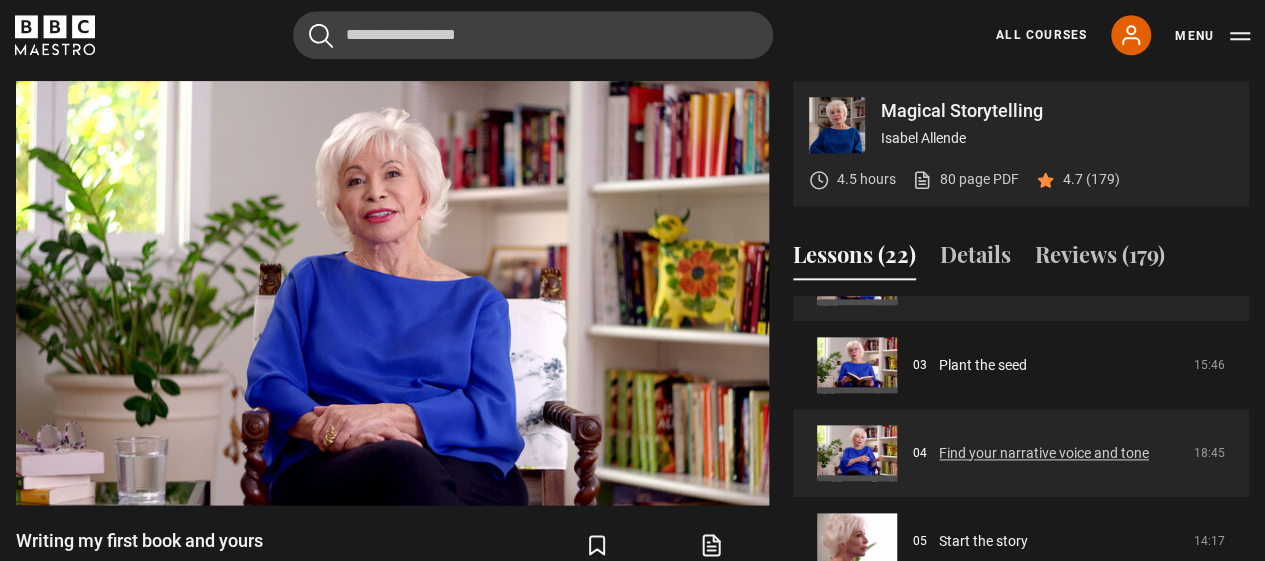 click on "Find your narrative voice and tone" at bounding box center (1044, 453) 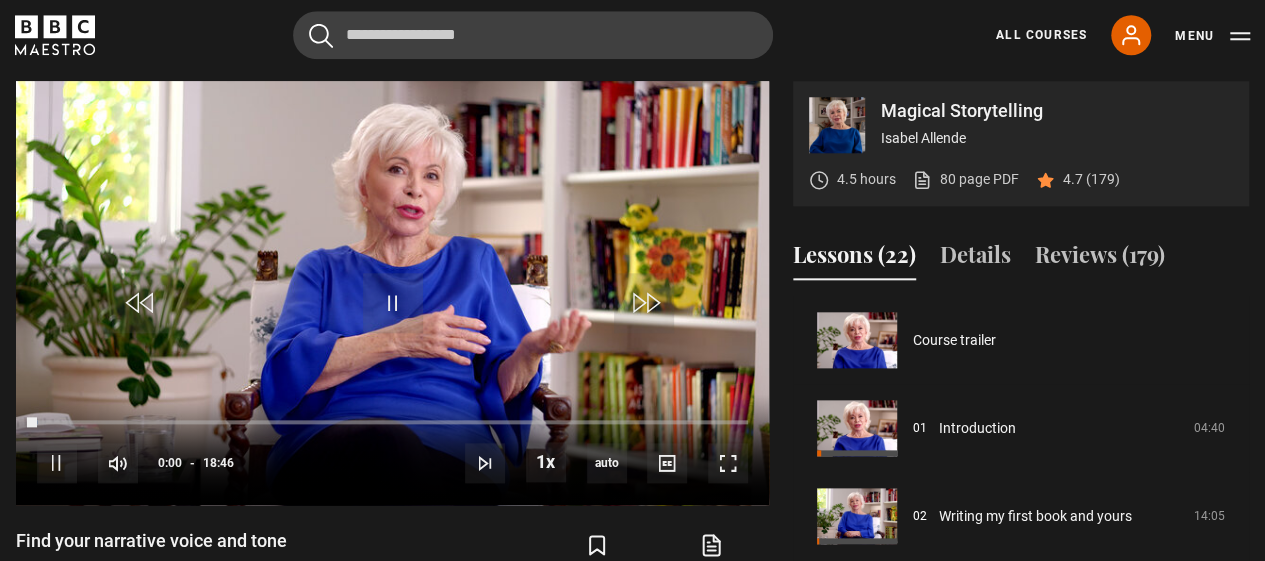 scroll, scrollTop: 977, scrollLeft: 0, axis: vertical 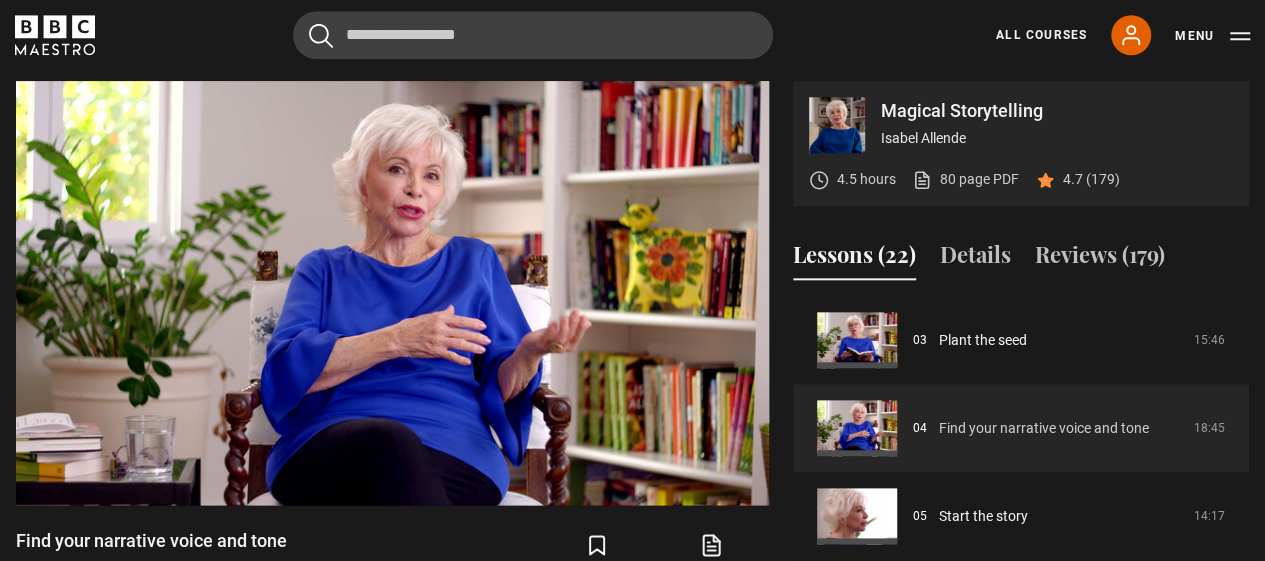 click on "Find your narrative voice and tone" at bounding box center [1044, 428] 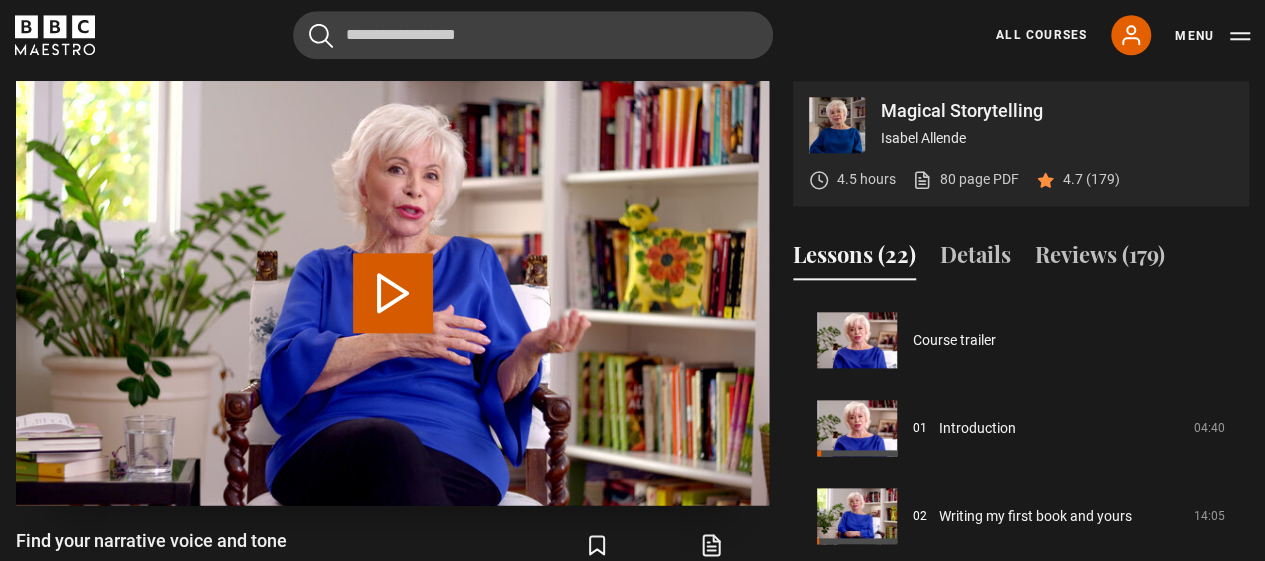 scroll, scrollTop: 264, scrollLeft: 0, axis: vertical 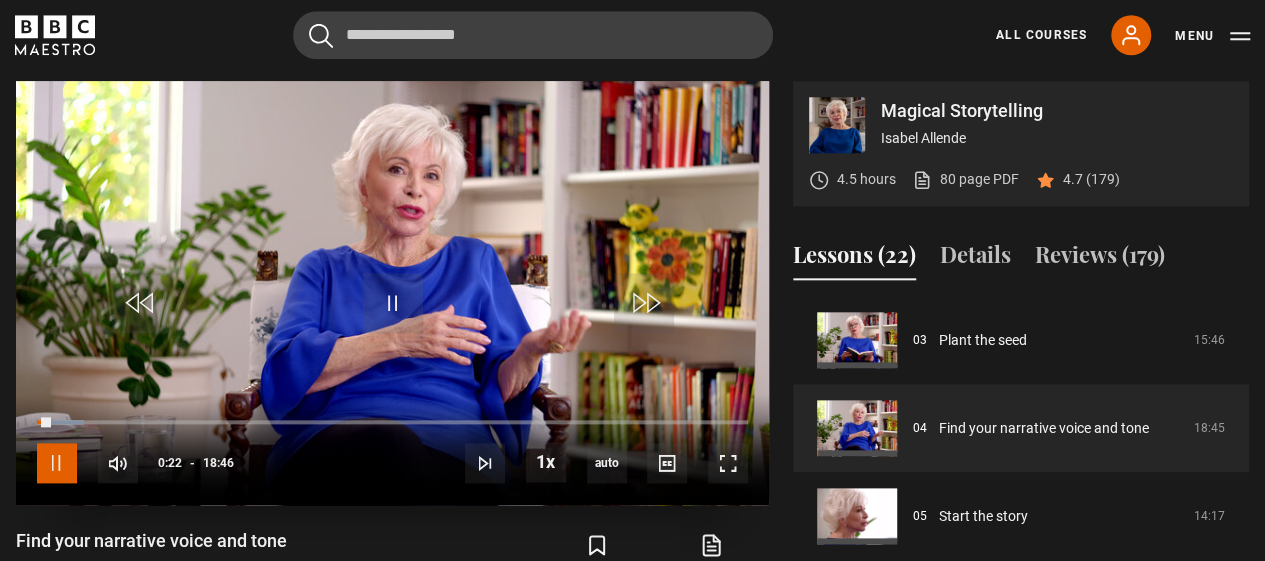 click at bounding box center (57, 463) 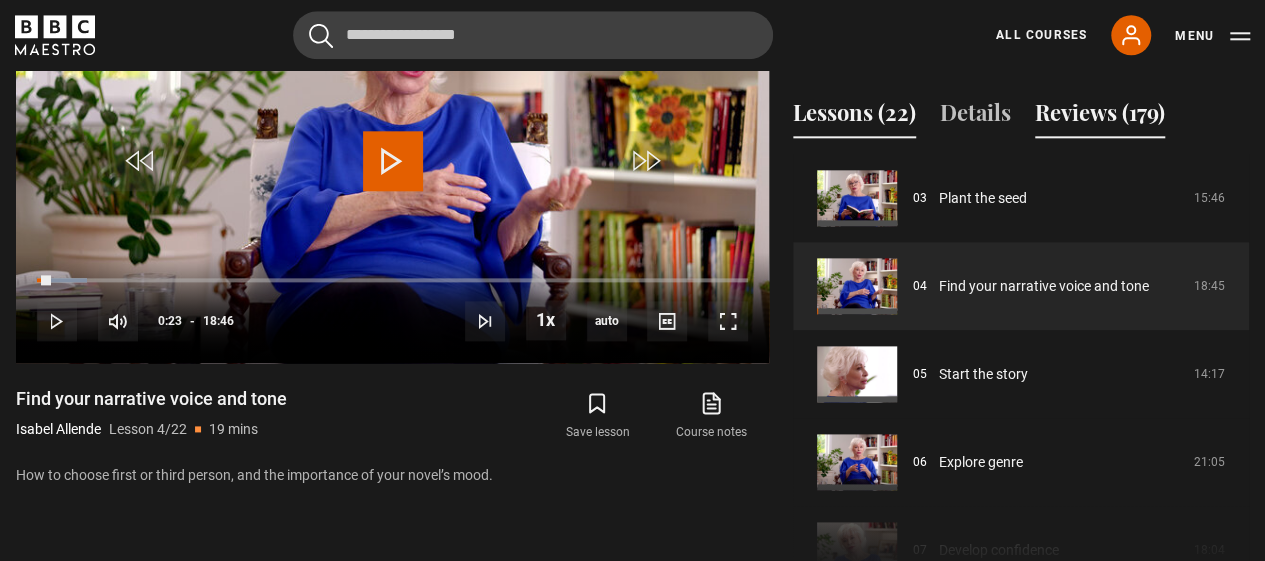 scroll, scrollTop: 1216, scrollLeft: 0, axis: vertical 